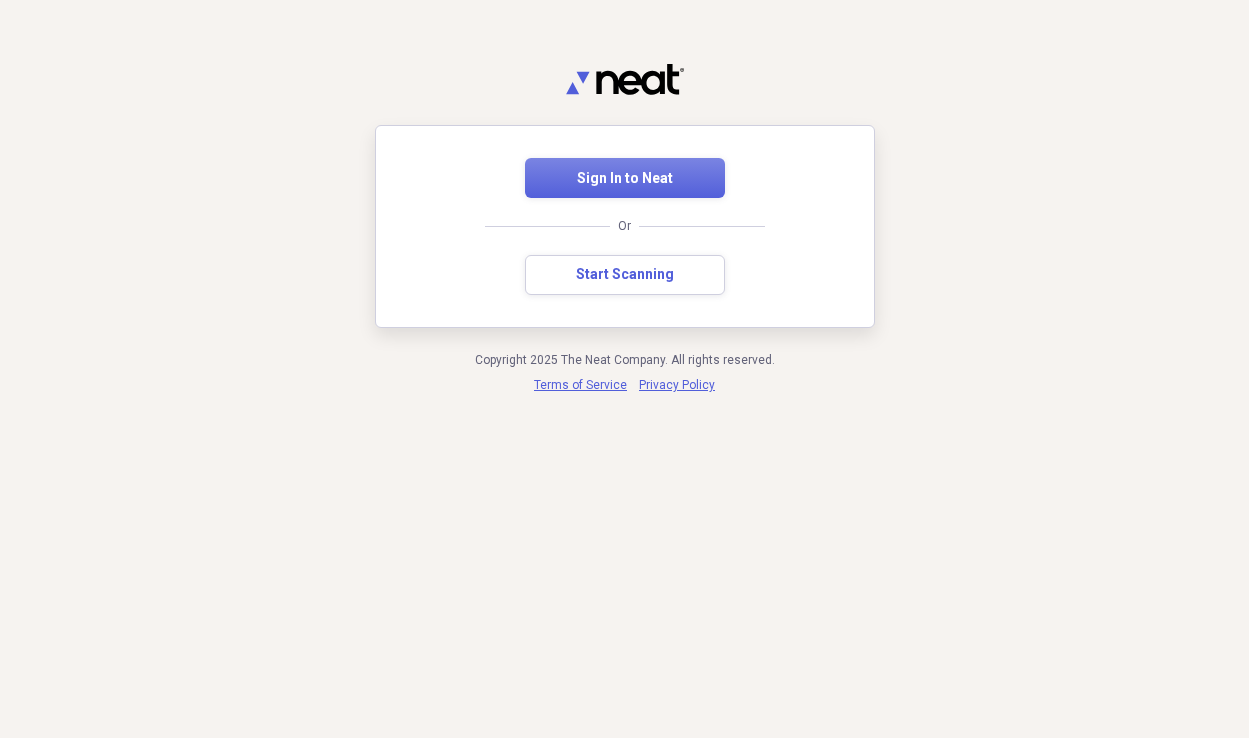 scroll, scrollTop: 0, scrollLeft: 0, axis: both 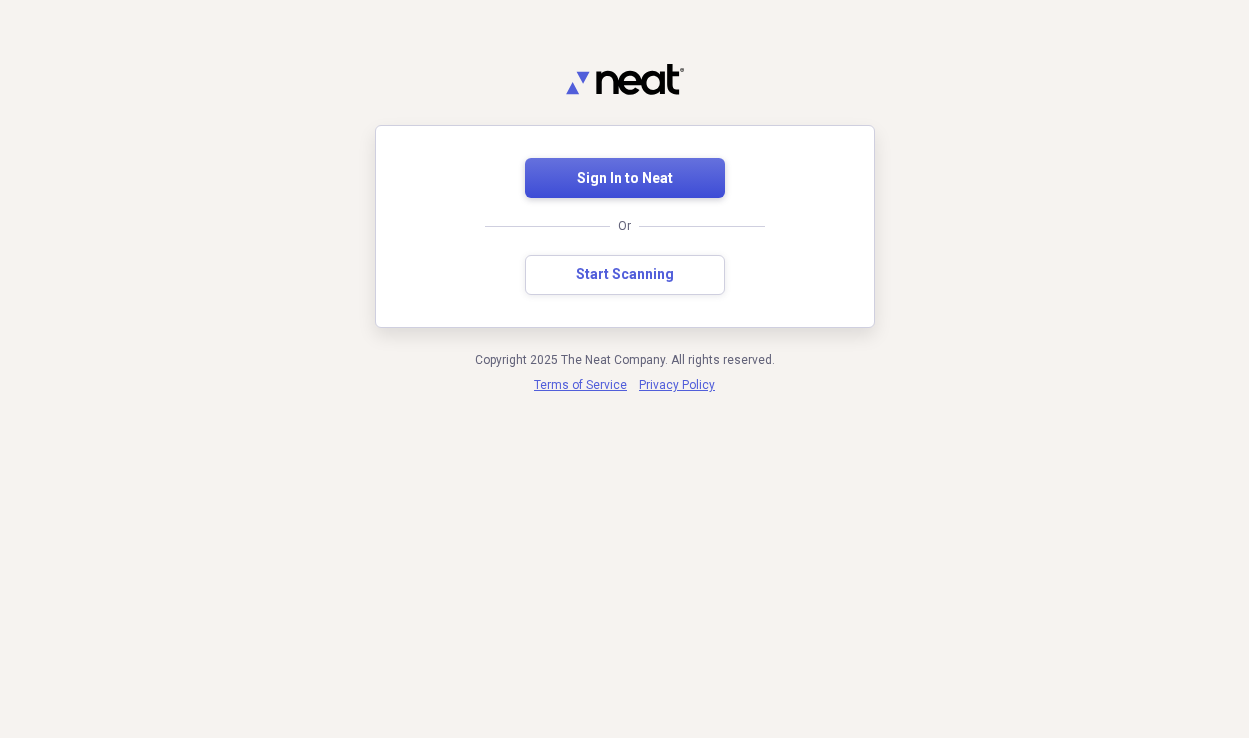 click on "Sign In to Neat" at bounding box center (625, 179) 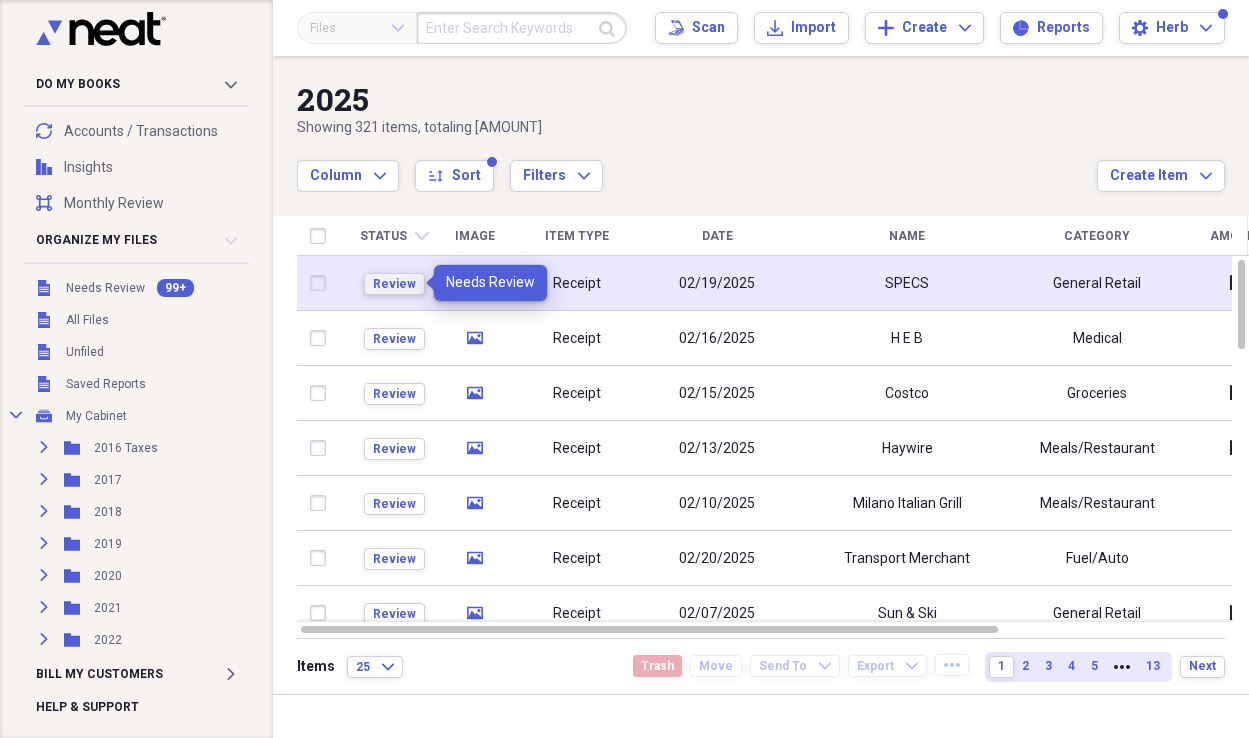 click on "Review" at bounding box center [394, 284] 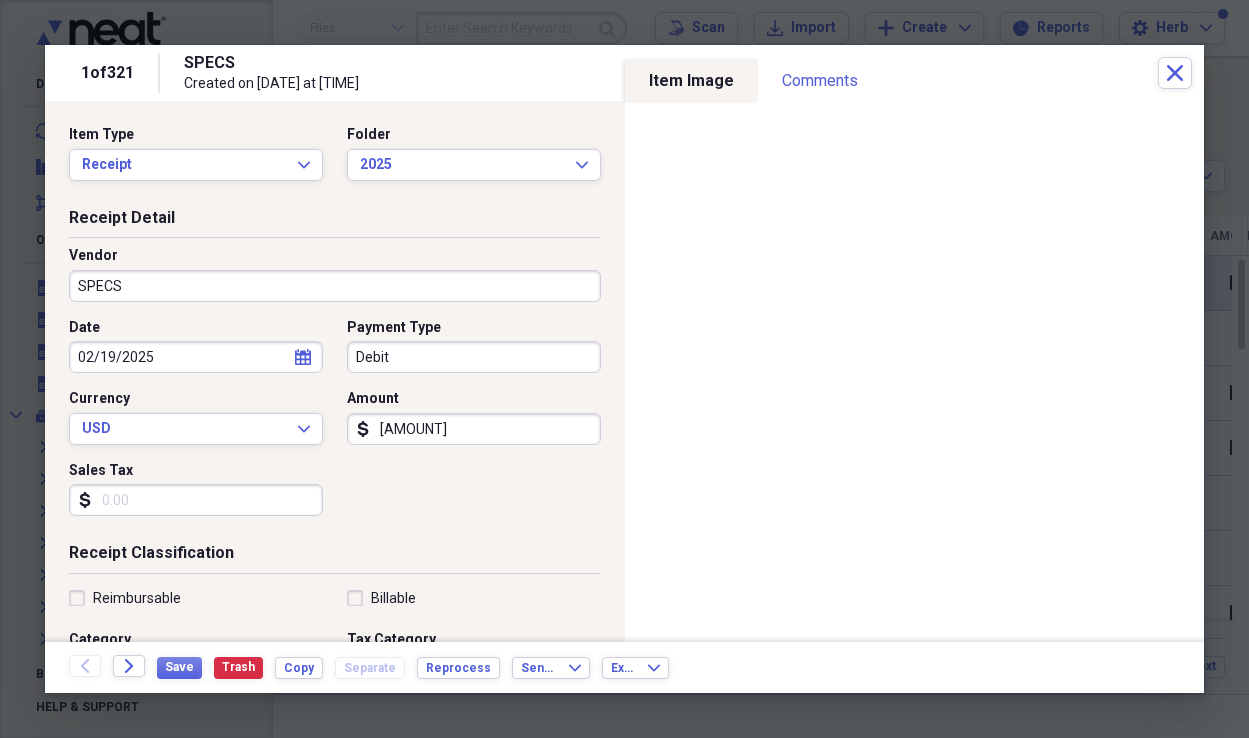 click on "Sales Tax" at bounding box center [196, 500] 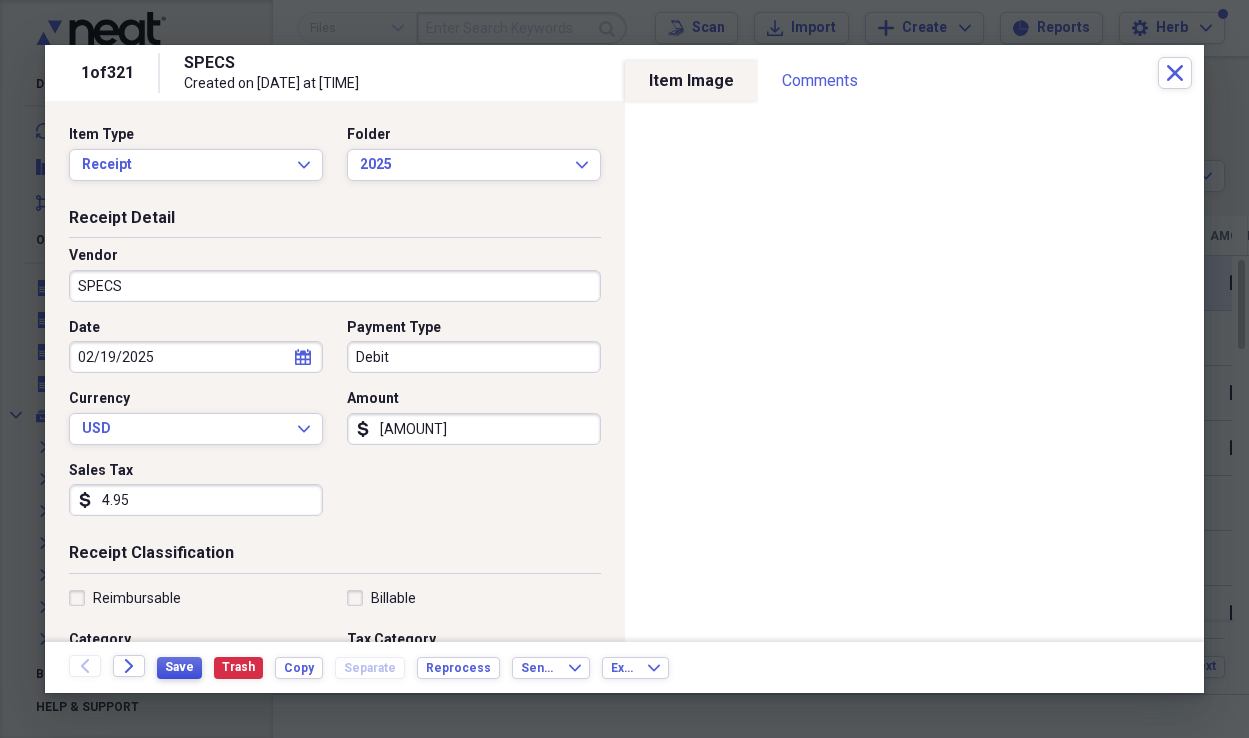 type on "4.95" 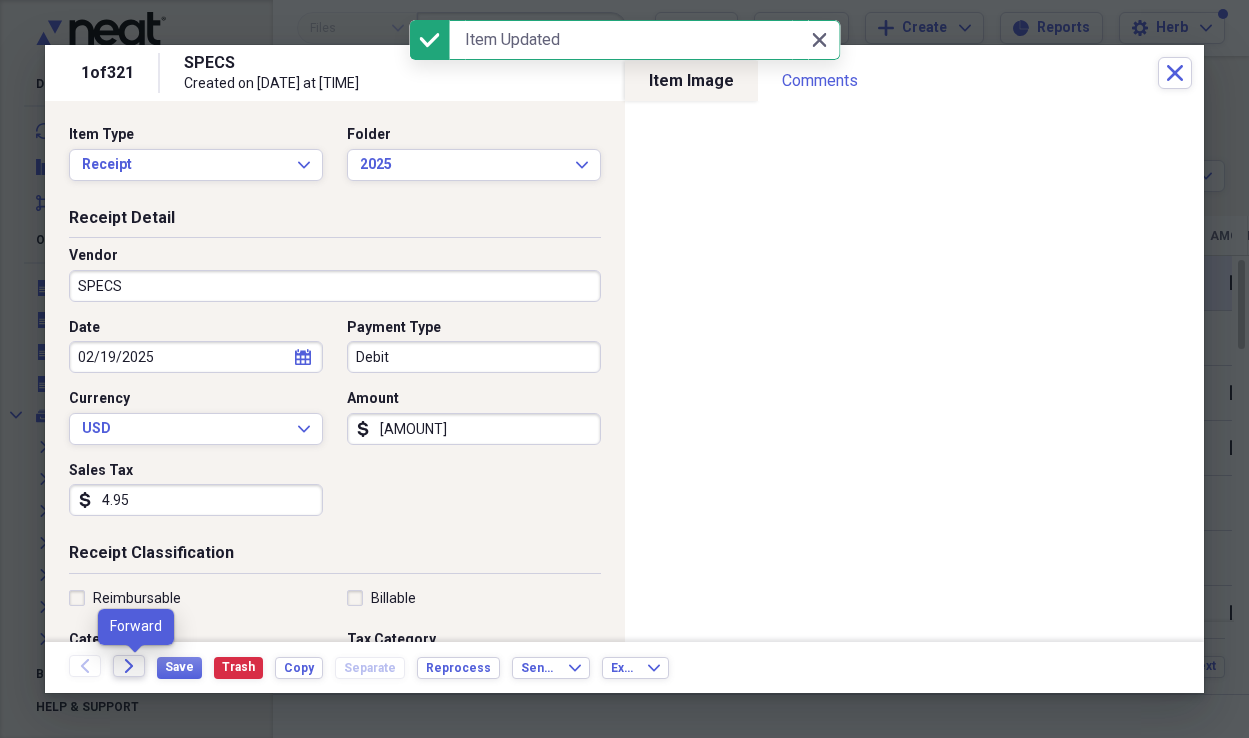 click on "Forward" 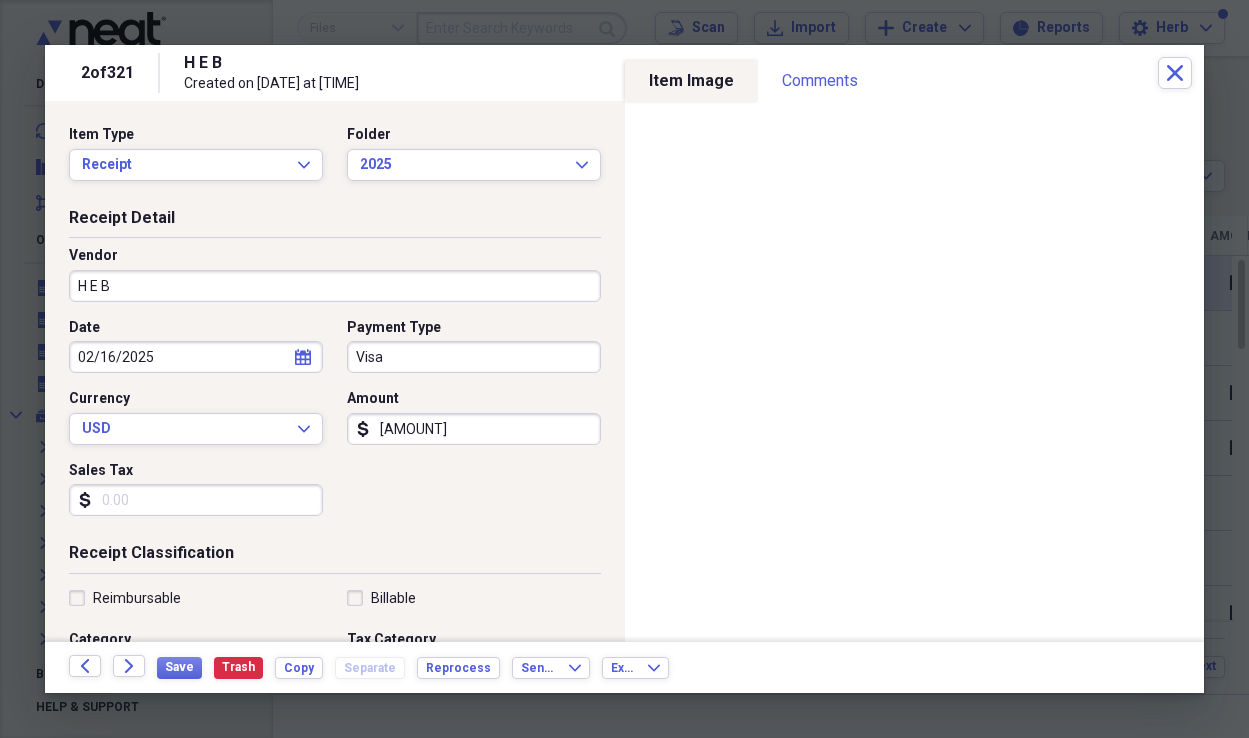 click on "Sales Tax" at bounding box center [196, 500] 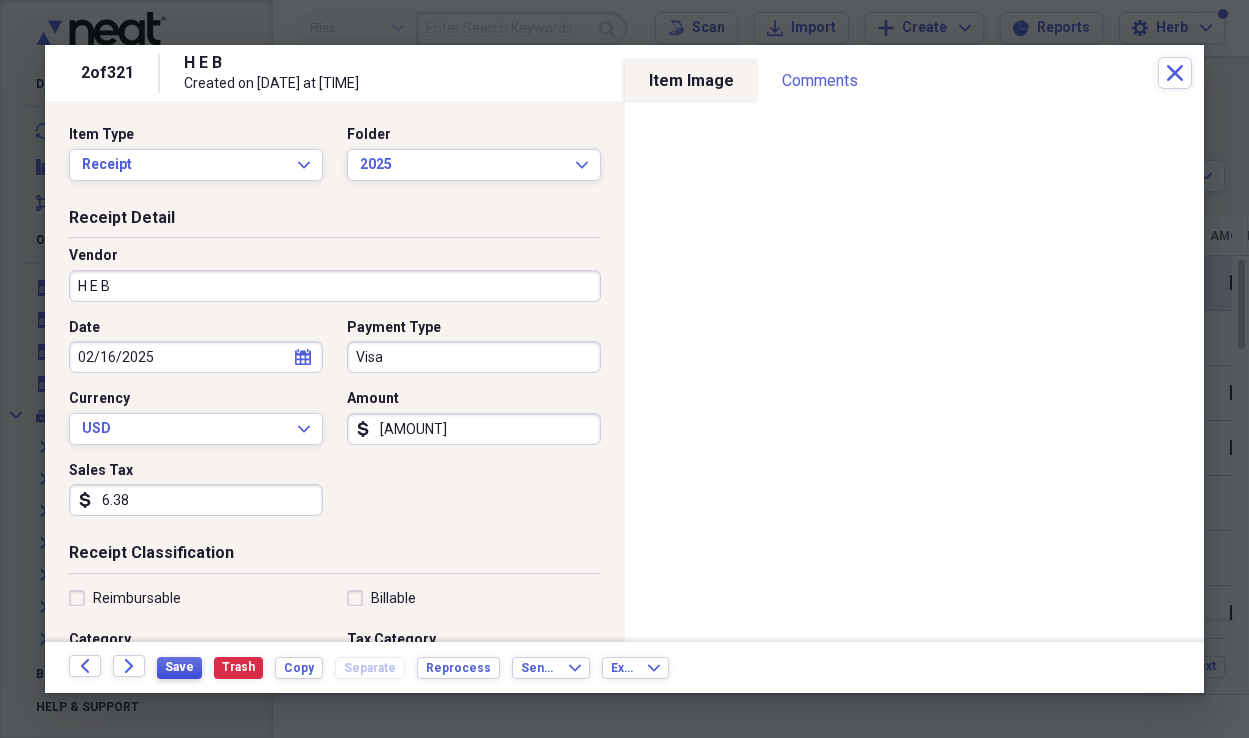 type on "6.38" 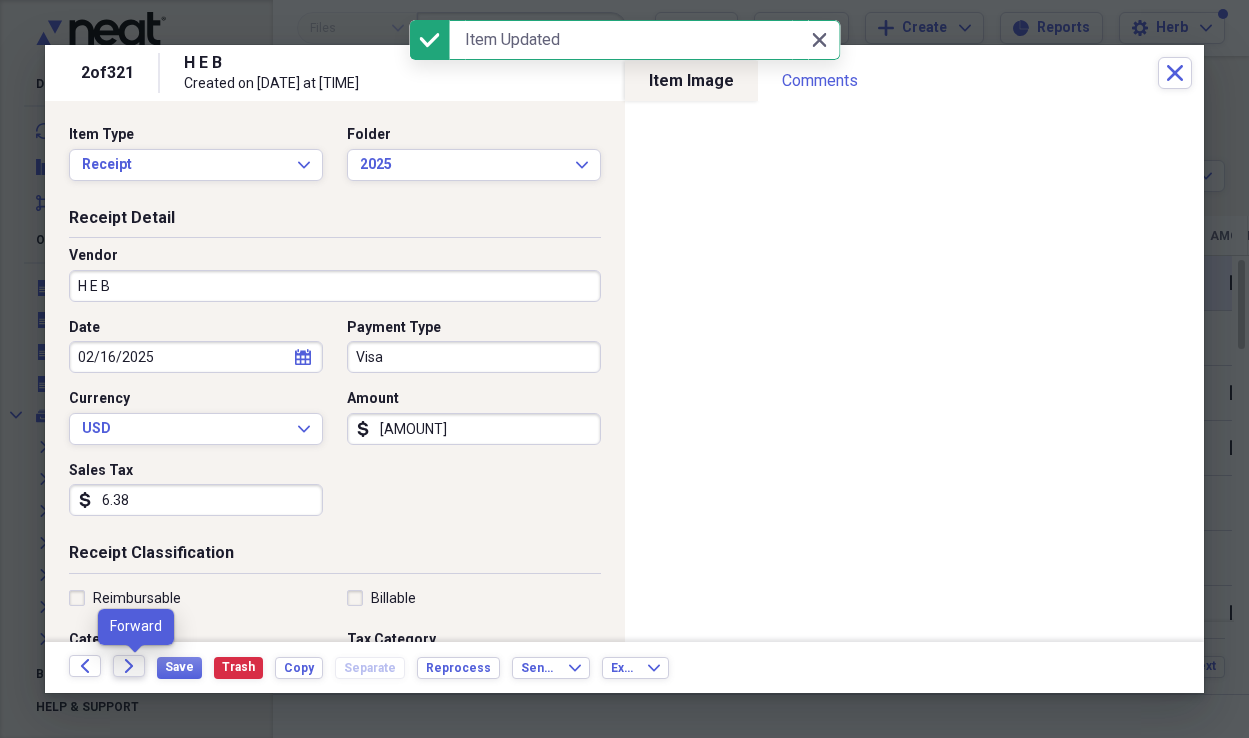 click on "Forward" 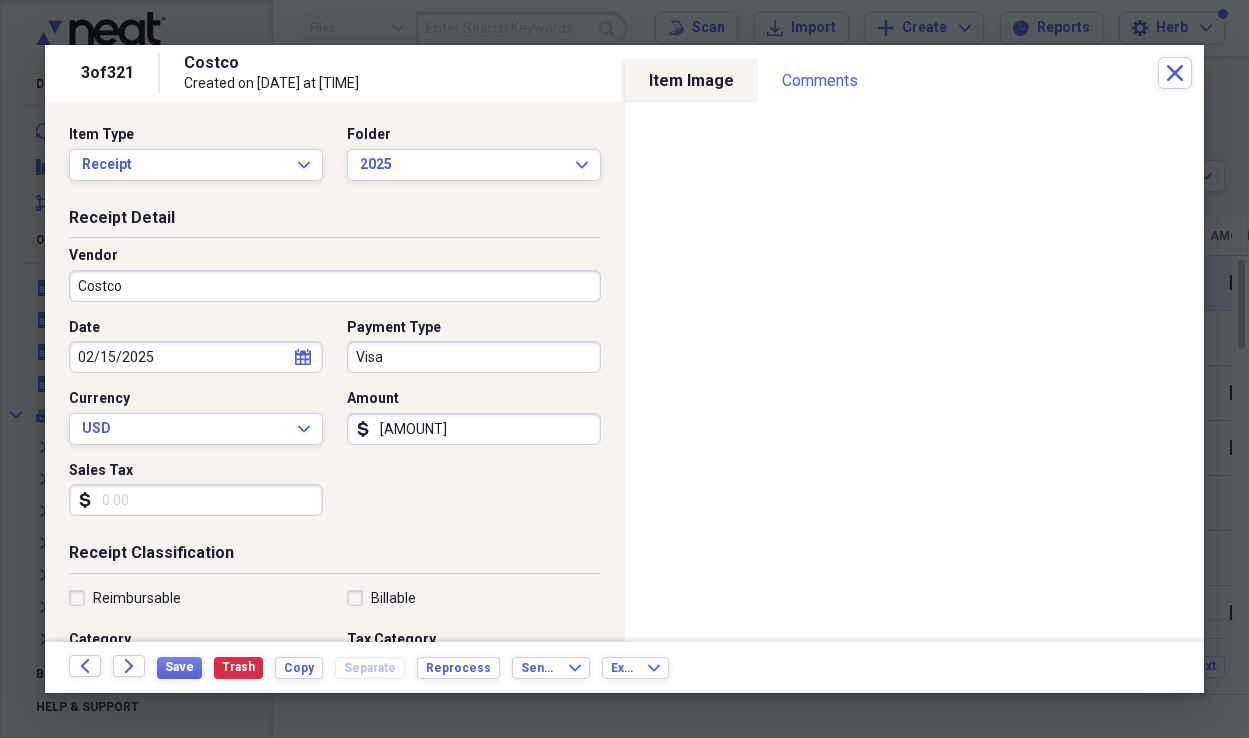 click on "Sales Tax" at bounding box center (196, 500) 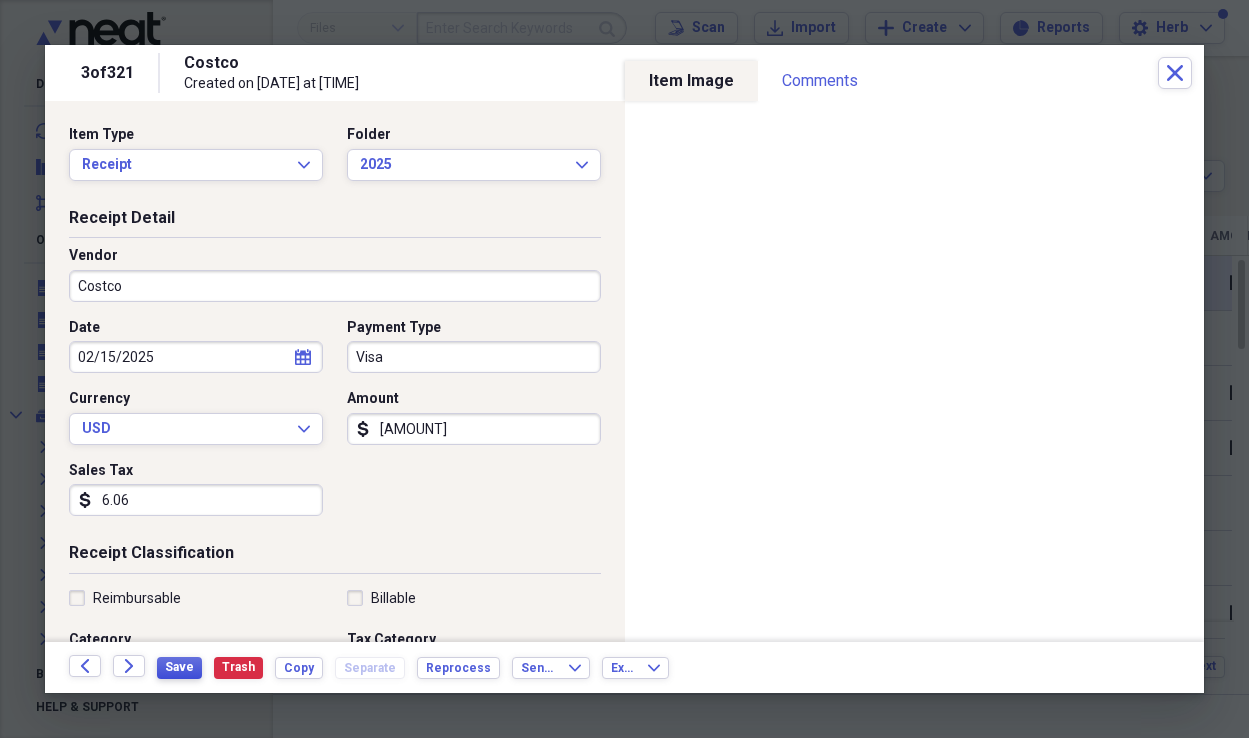 type on "6.06" 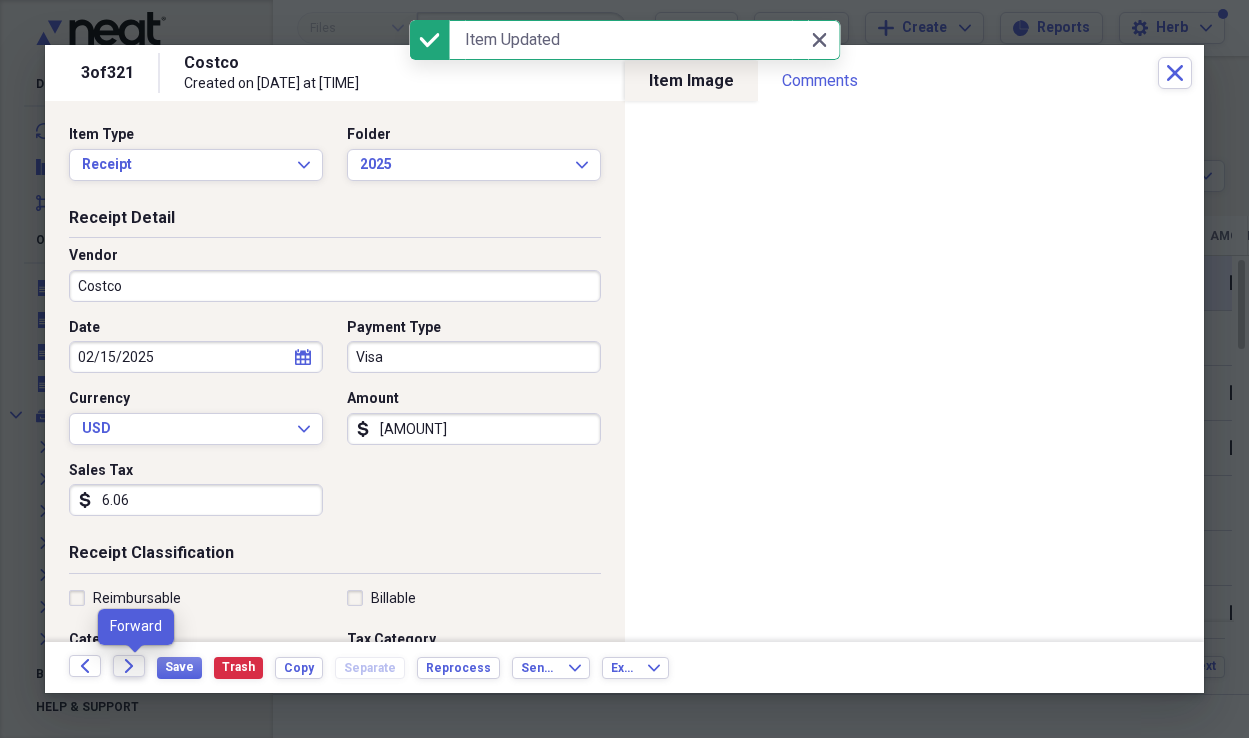 click on "Forward" 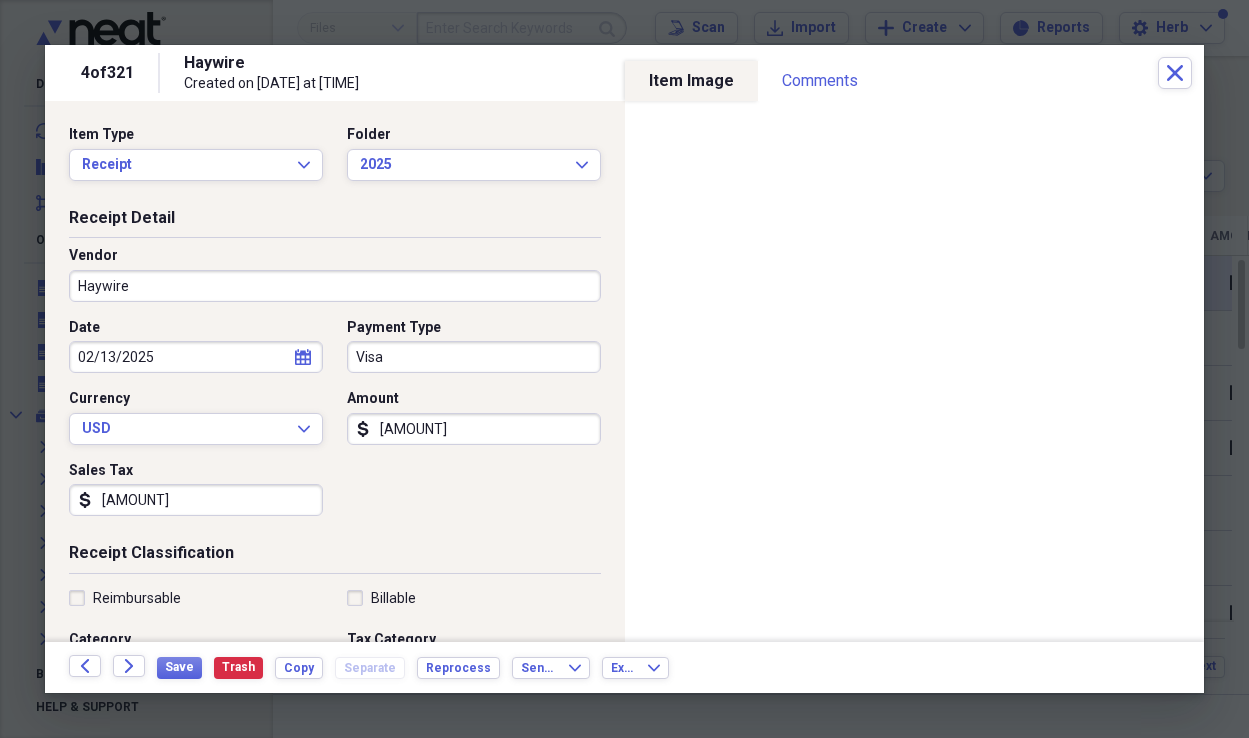 click on "[AMOUNT]" at bounding box center (196, 500) 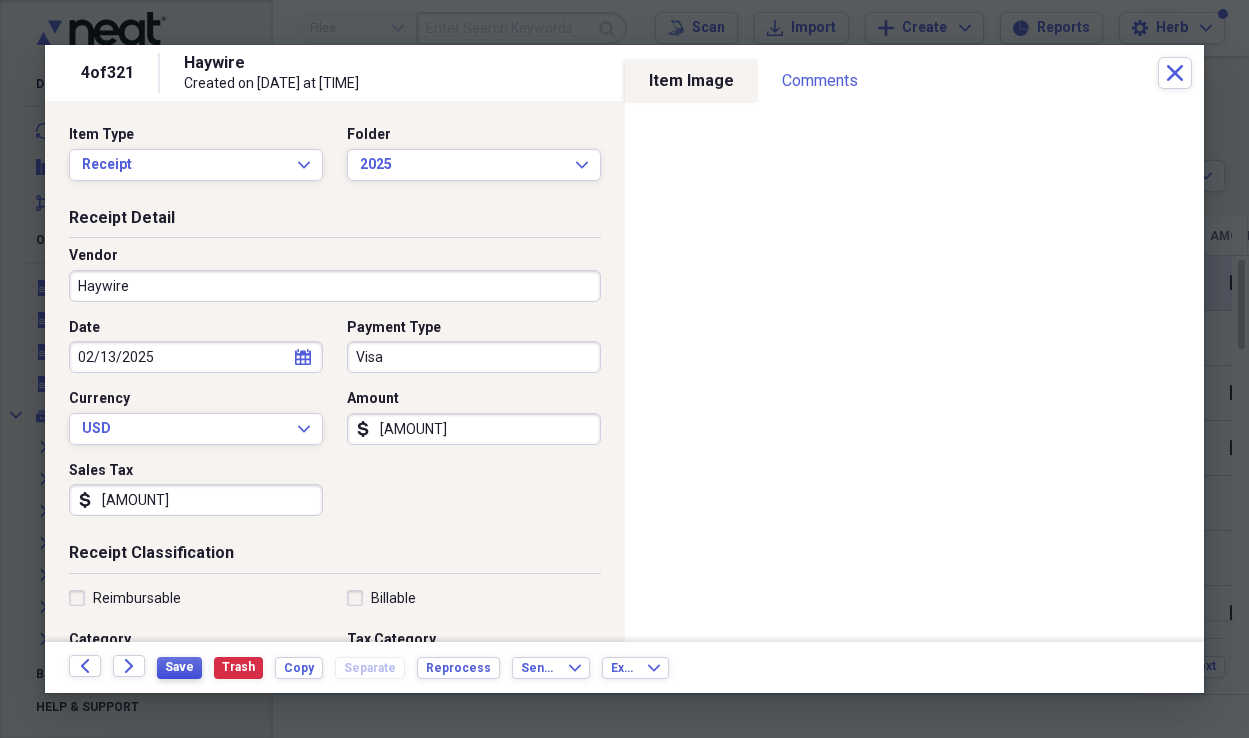 type on "[AMOUNT]" 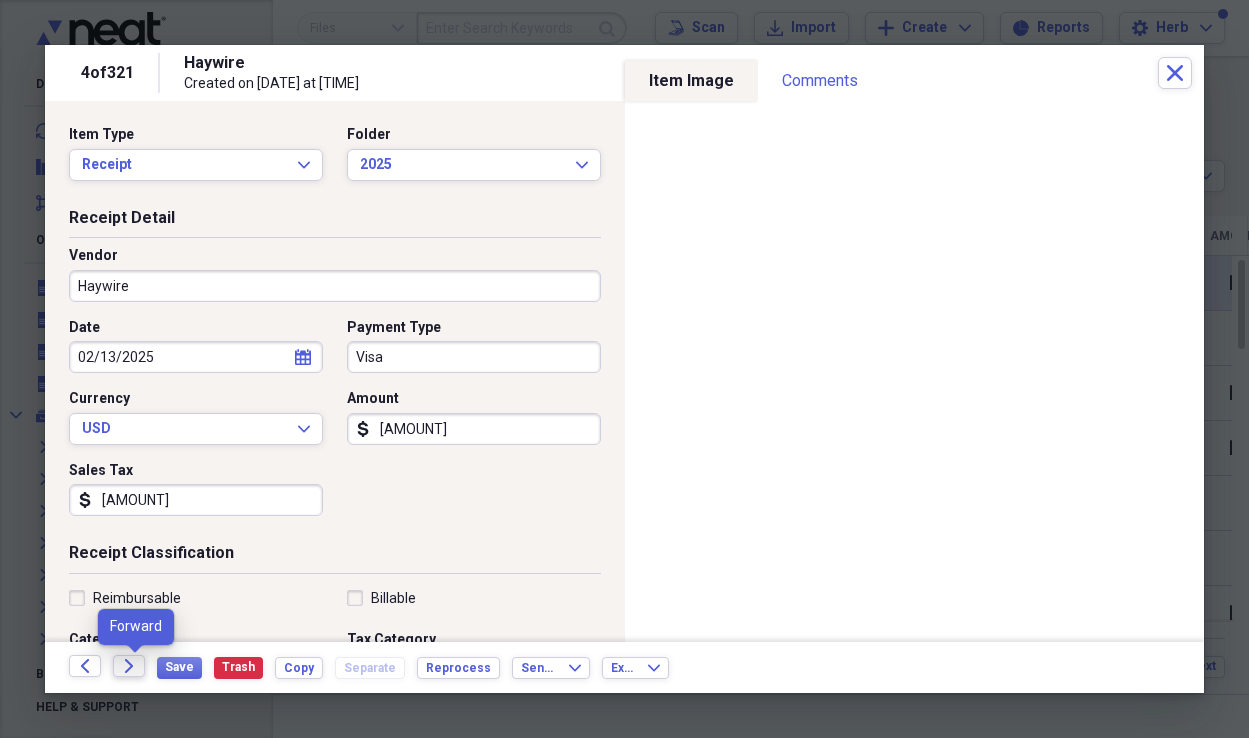 click on "Forward" 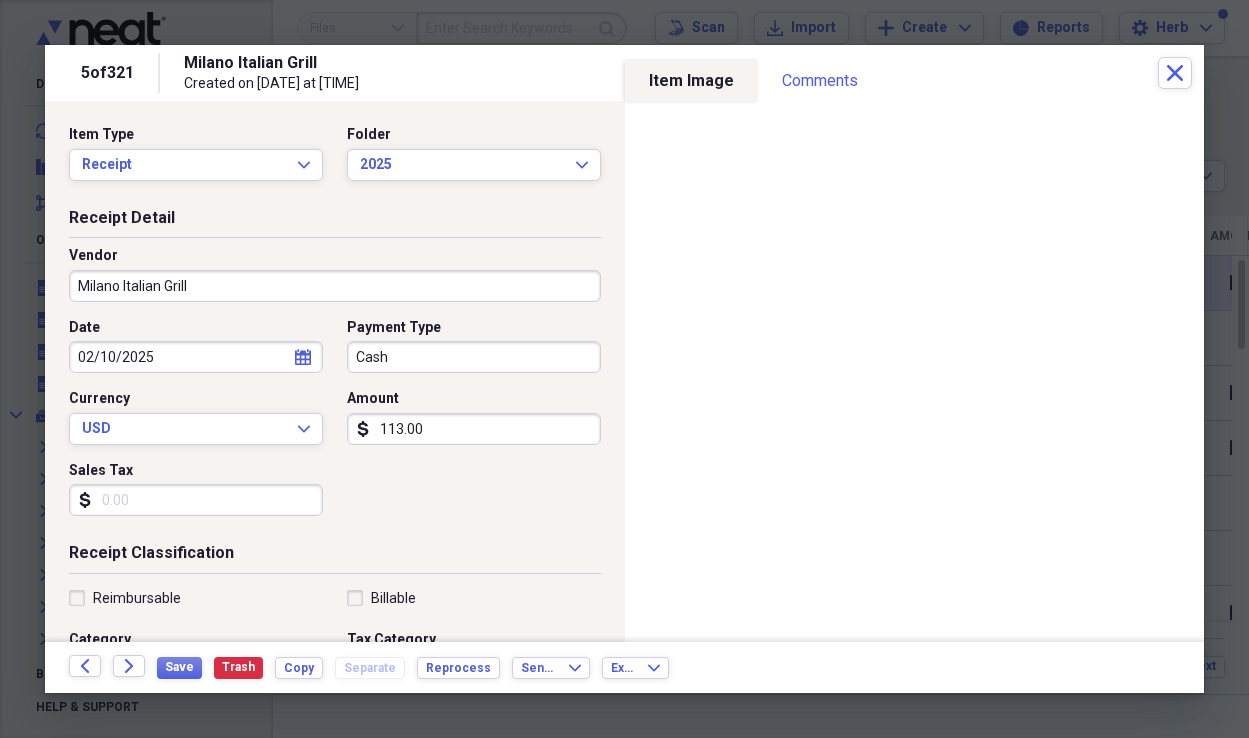 click on "Sales Tax" at bounding box center (196, 500) 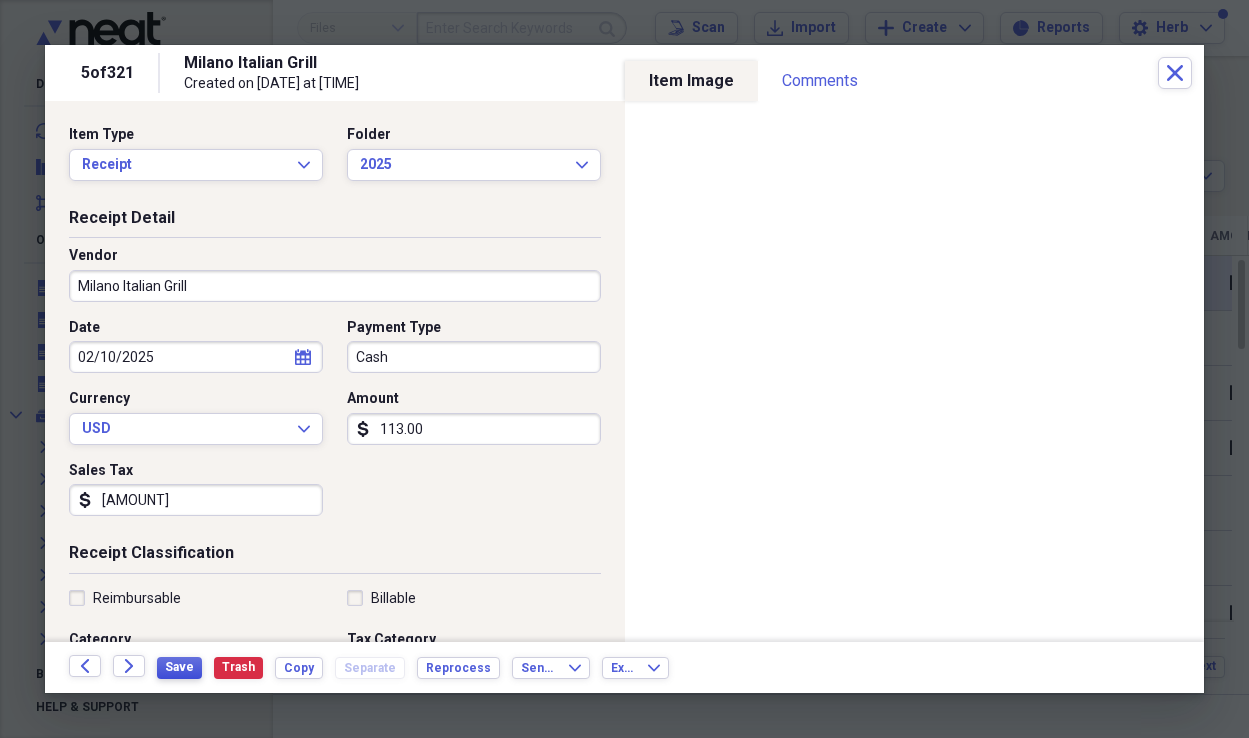 type on "[AMOUNT]" 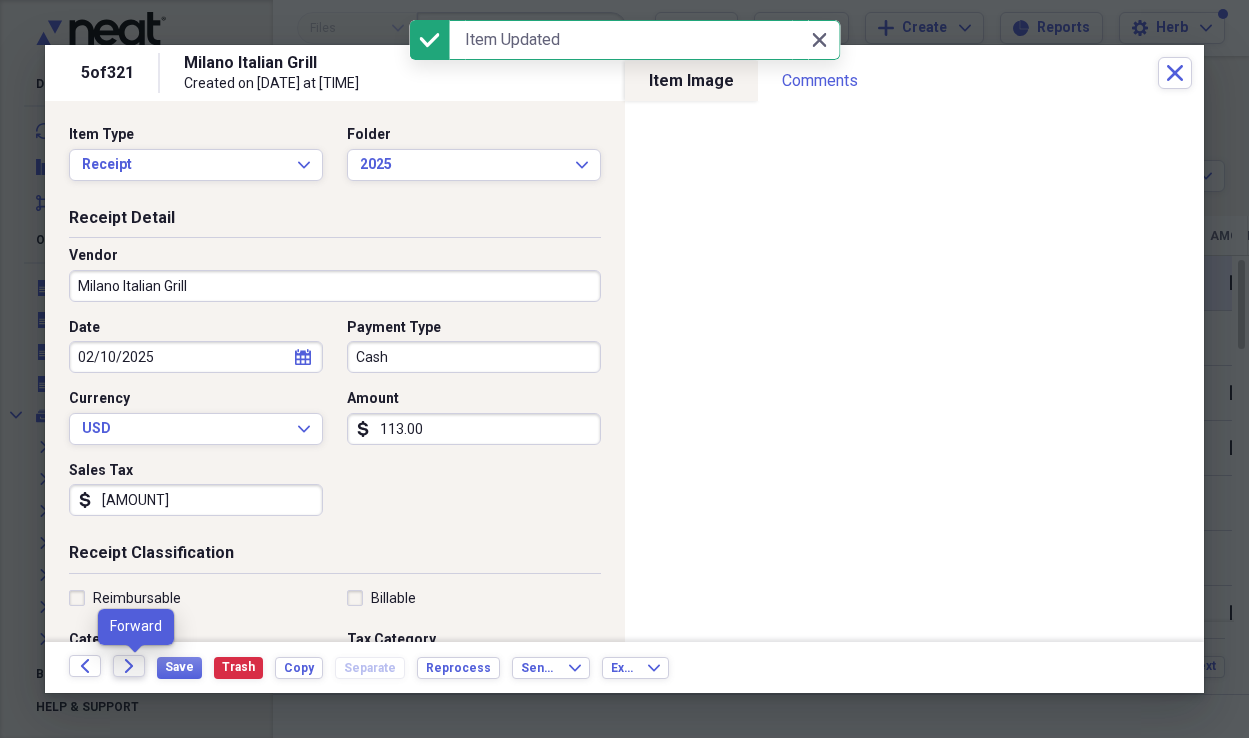 click on "Forward" at bounding box center (129, 666) 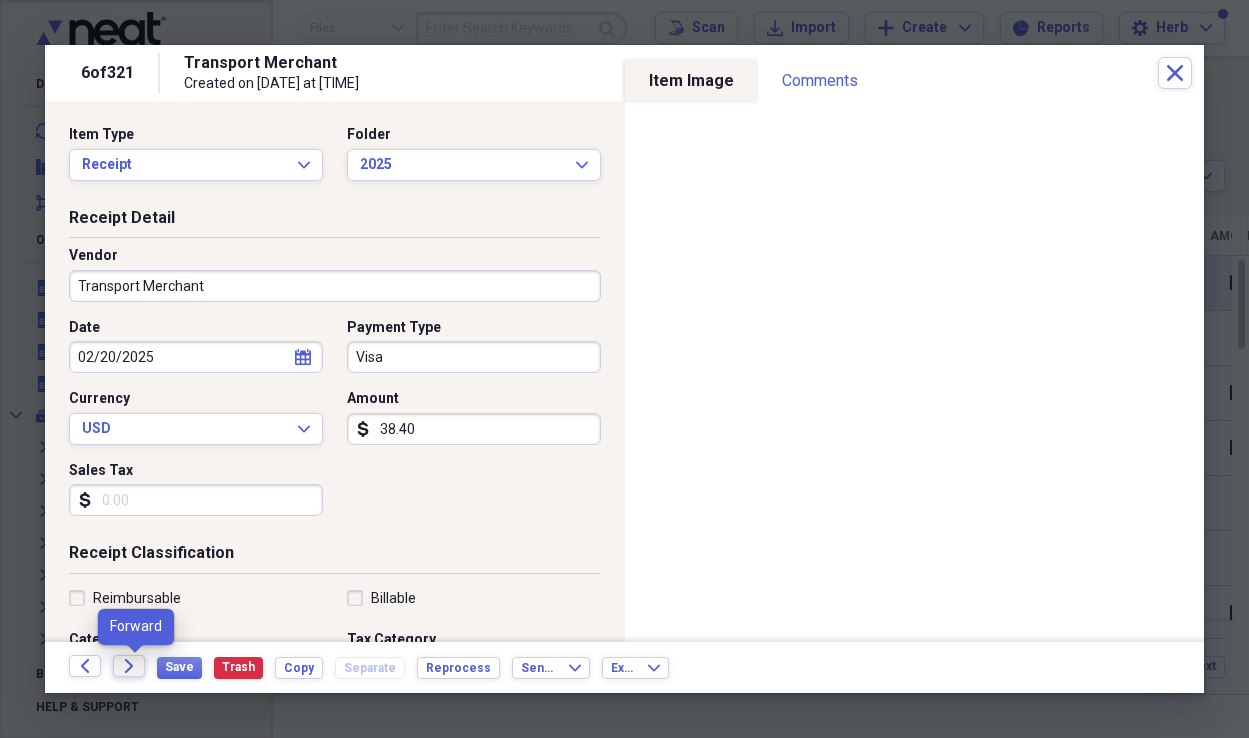click on "Forward" at bounding box center (129, 666) 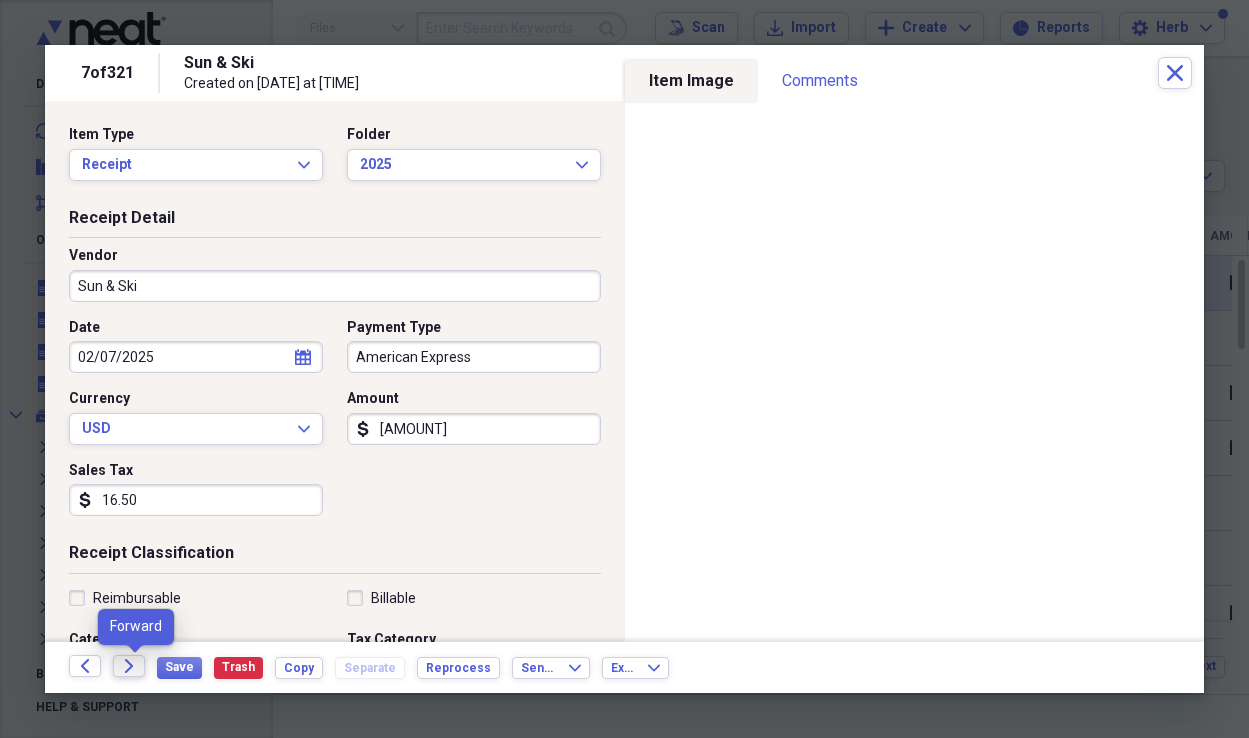 click on "Forward" 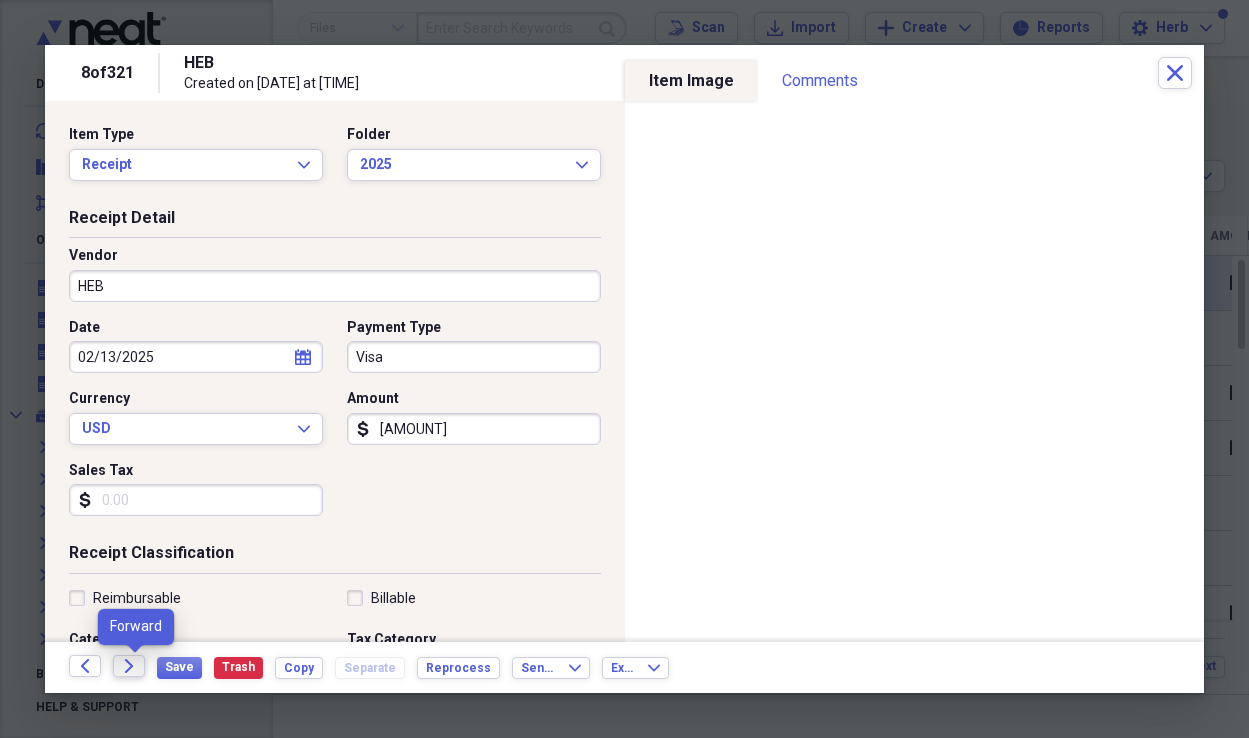 click on "Forward" 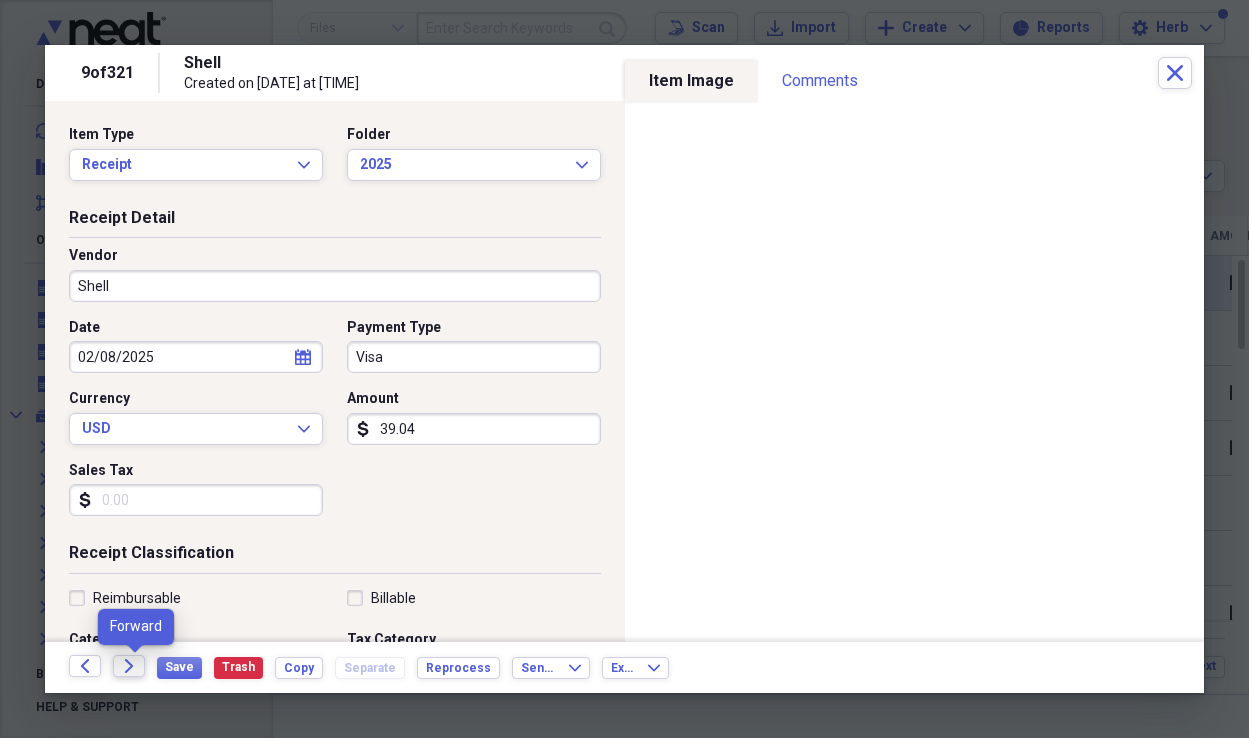 click on "Forward" at bounding box center (129, 666) 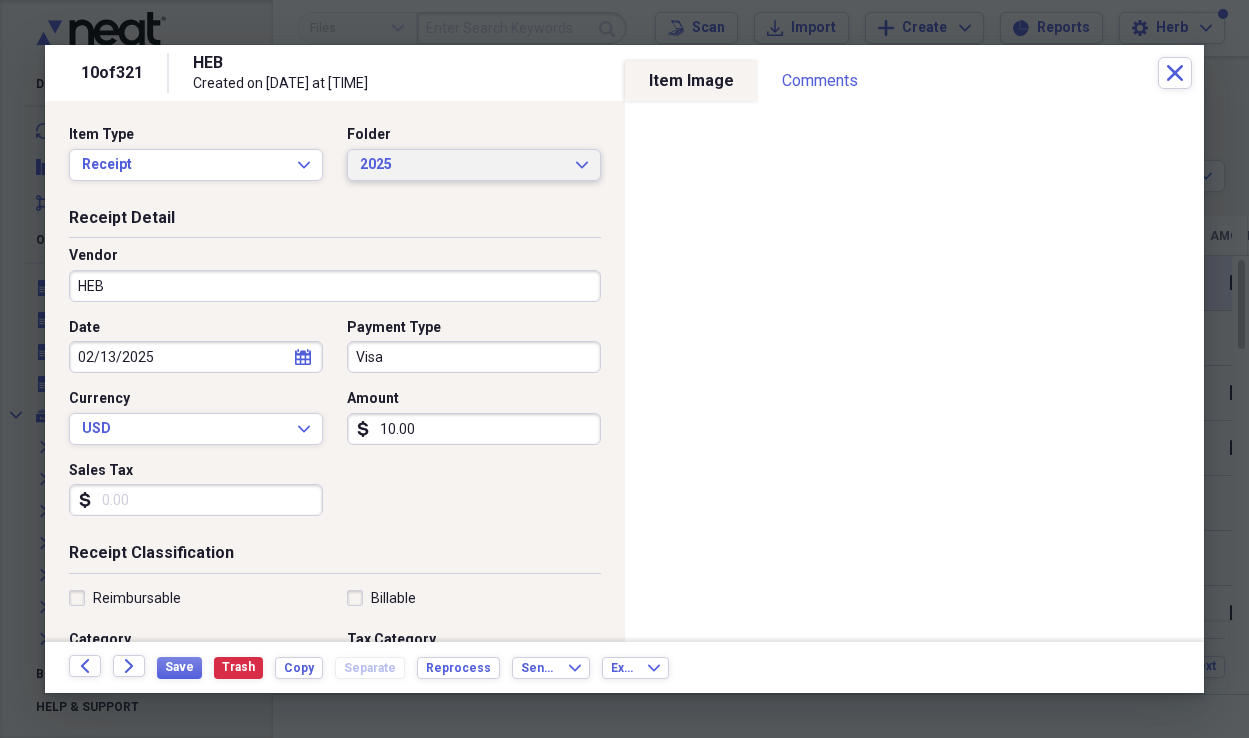 click on "2025" at bounding box center [462, 165] 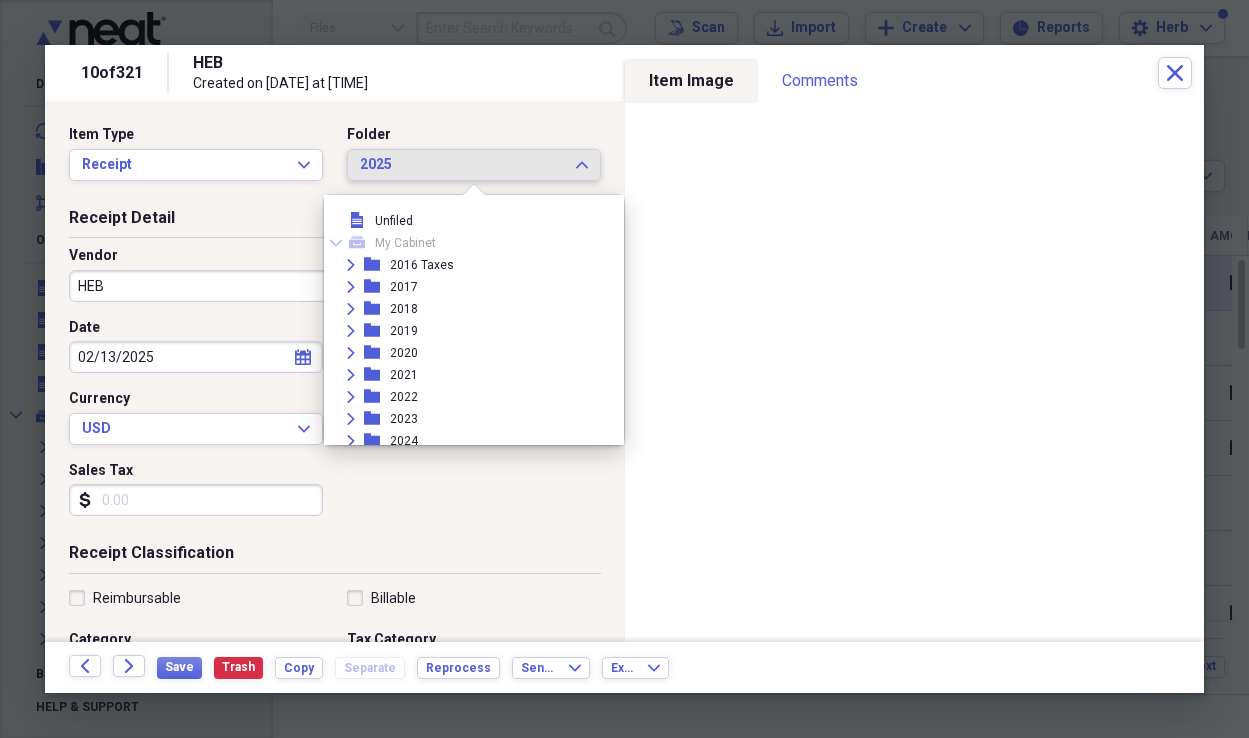 scroll, scrollTop: 139, scrollLeft: 0, axis: vertical 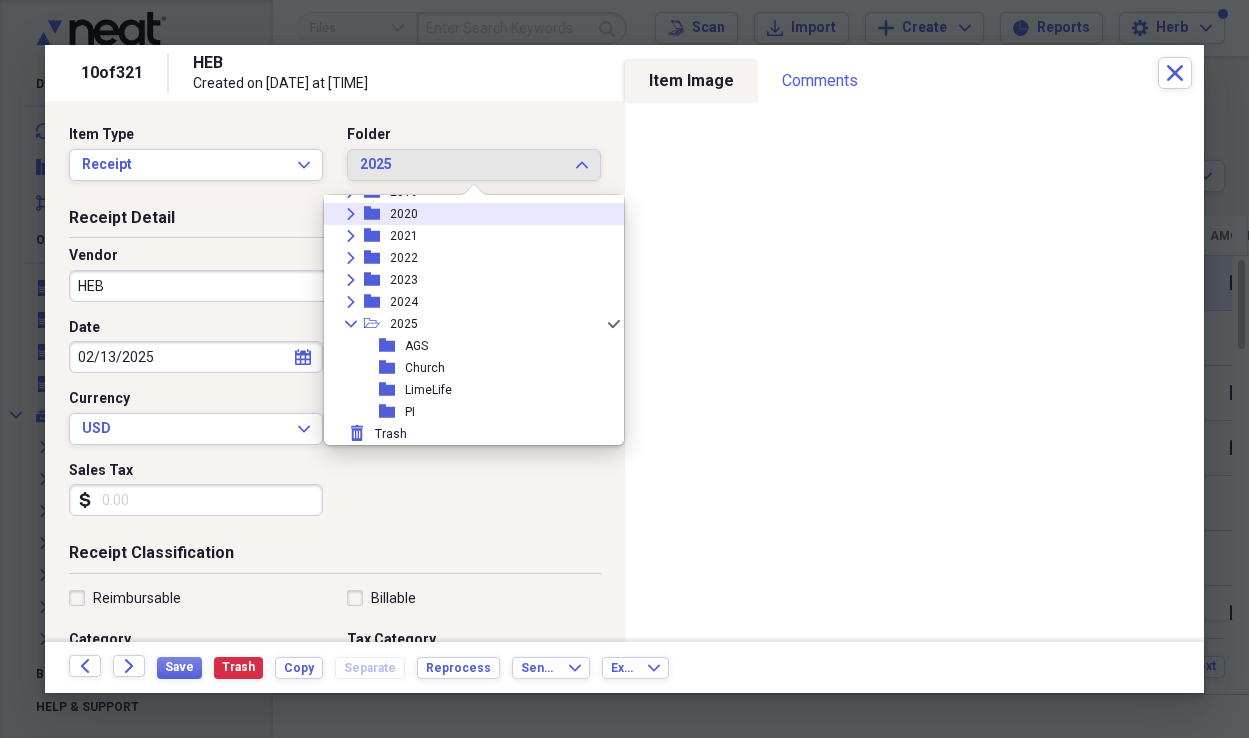 click on "Item Type Receipt Expand Folder 2025 Expand Receipt Detail Vendor HEB Date [DATE] calendar Calendar Payment Type Visa Currency USD Expand Amount dollar-sign [AMOUNT] Sales Tax dollar-sign Receipt Classification Reimbursable Billable Category Medical Tax Category No Form - Non-deductible Expand Customer Project Product Location Class Notes" at bounding box center [335, 371] 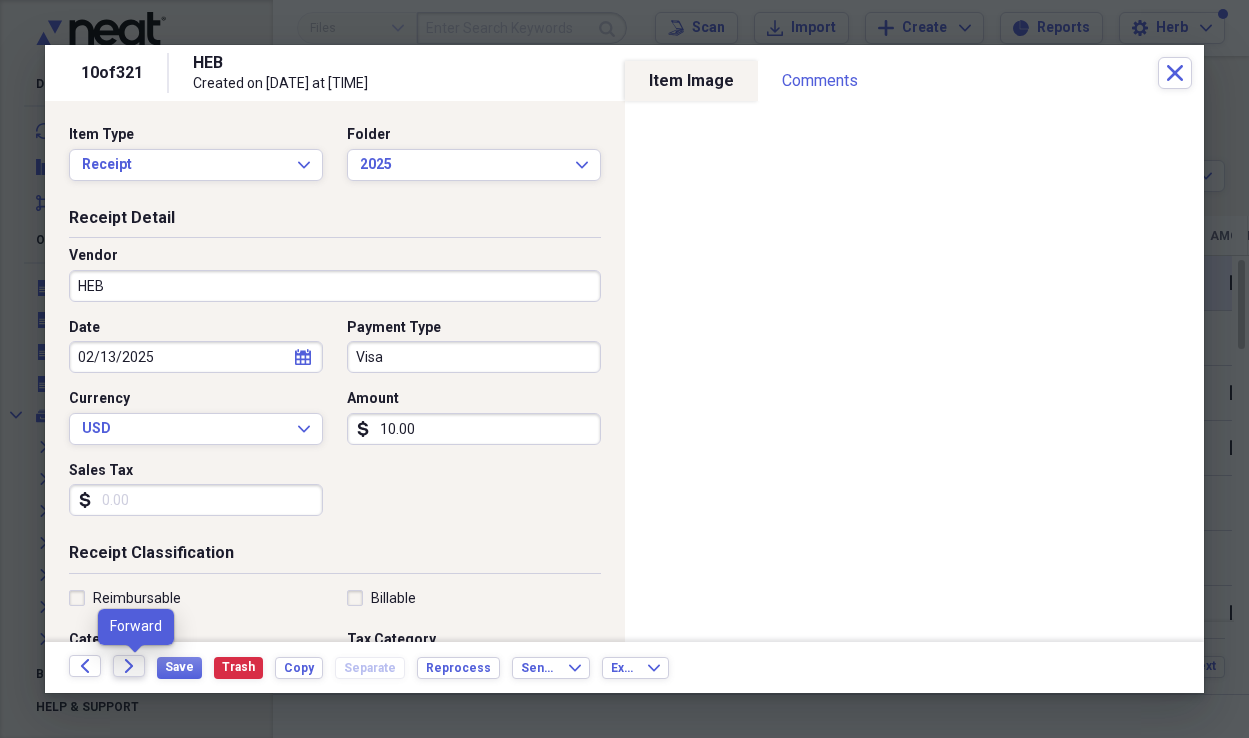 click on "Forward" 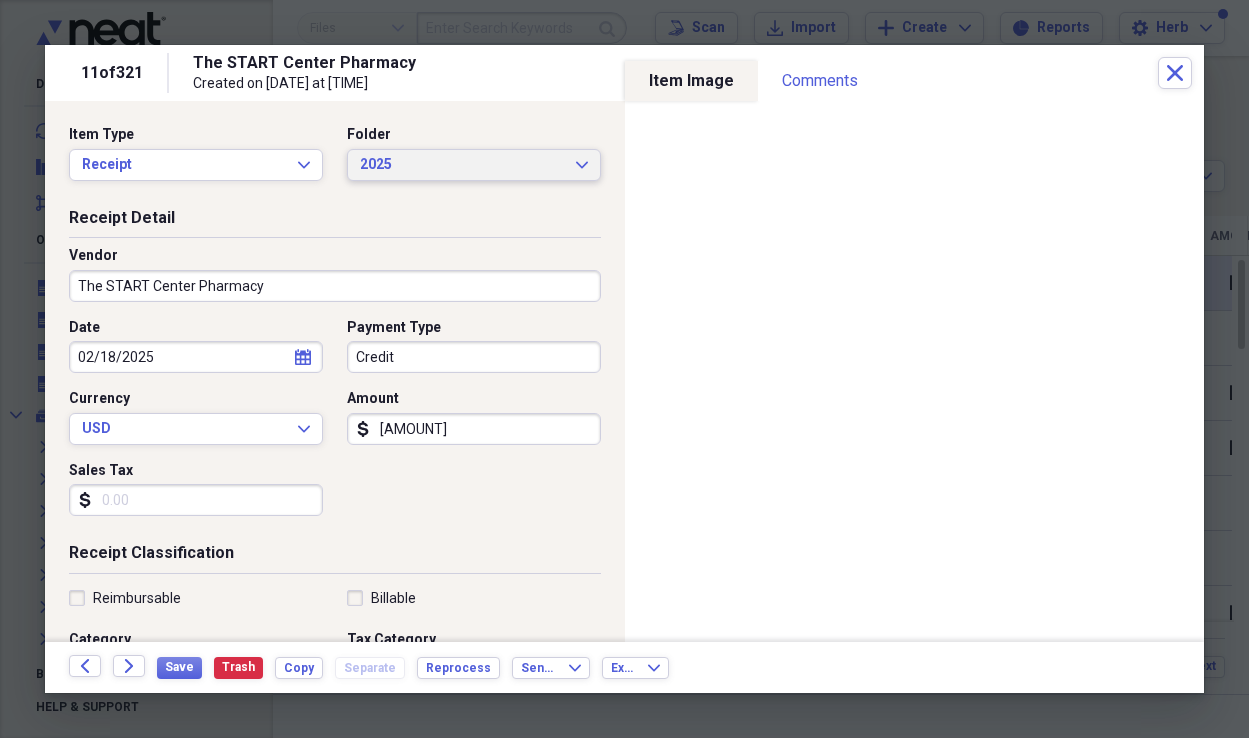 click on "2025" at bounding box center (462, 165) 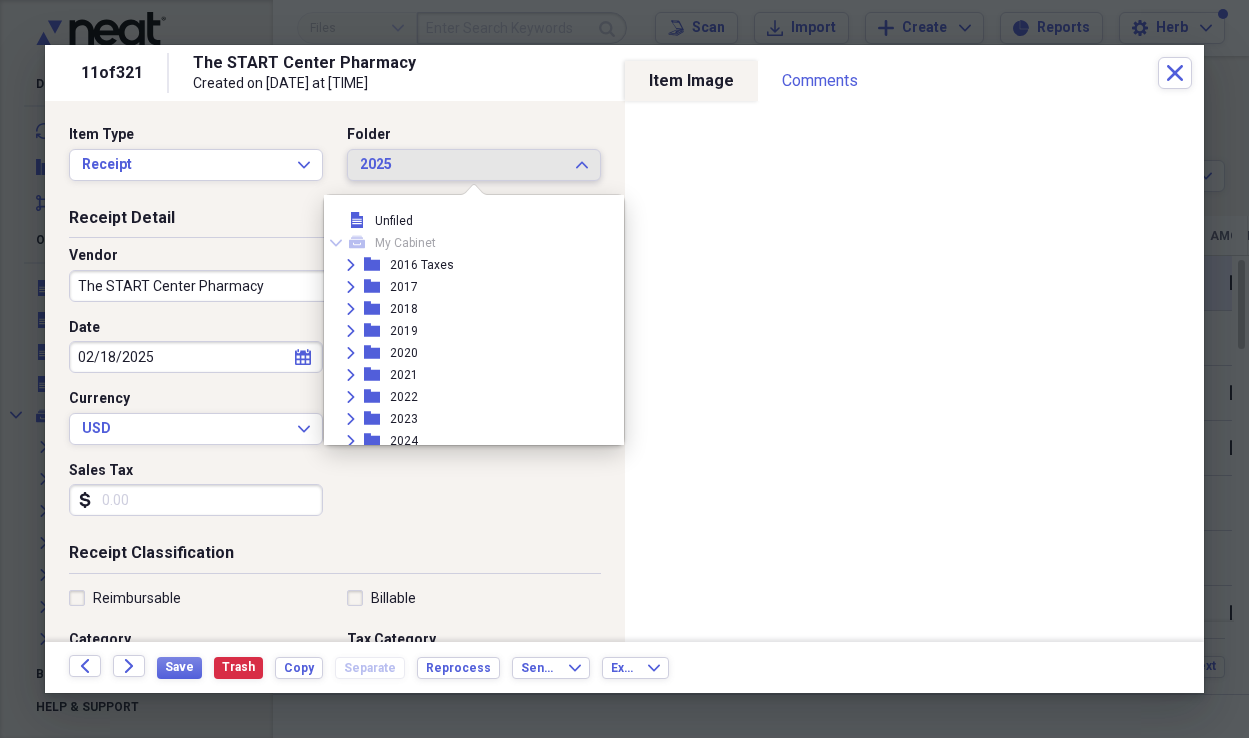 scroll, scrollTop: 139, scrollLeft: 0, axis: vertical 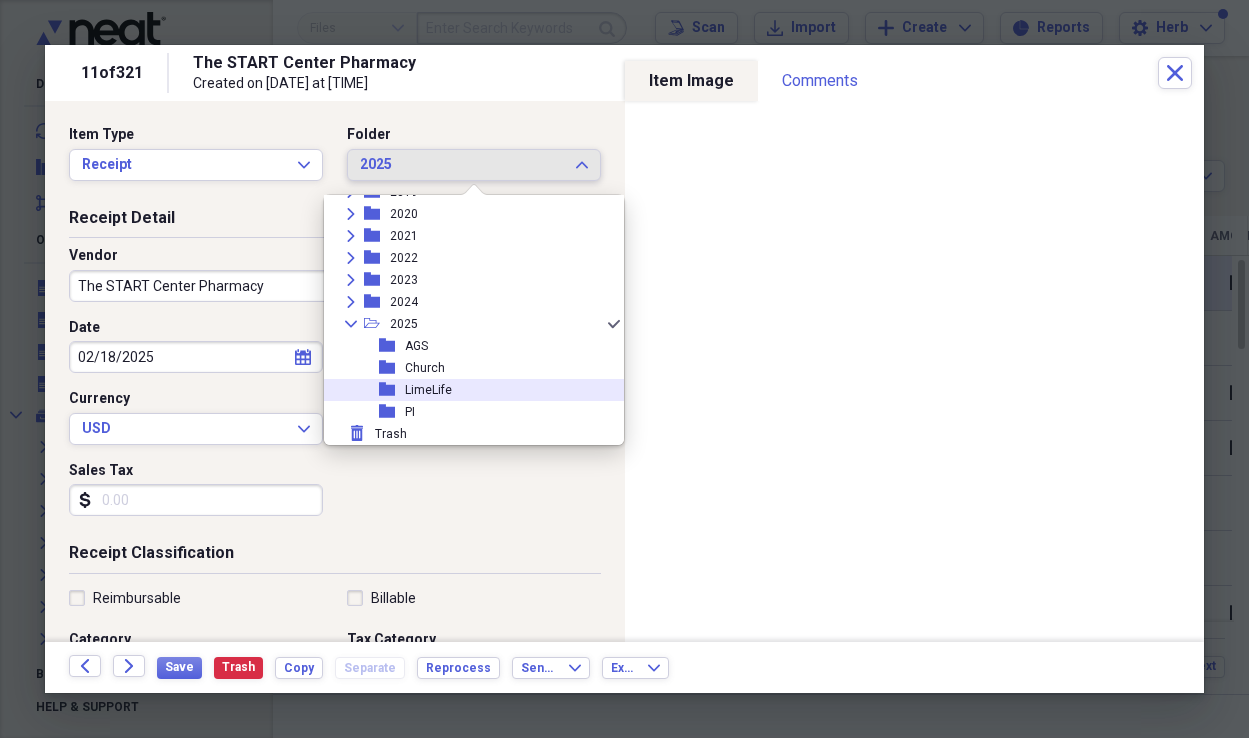 click on "LimeLife" at bounding box center (428, 390) 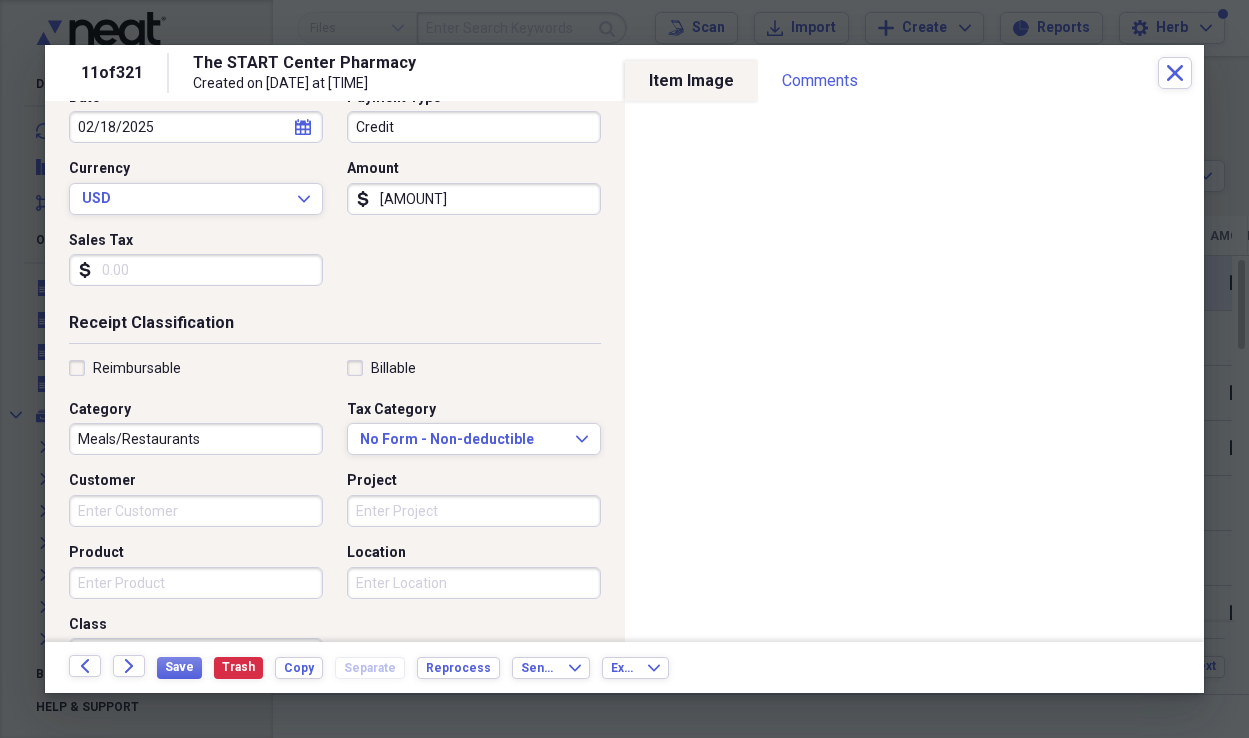 scroll, scrollTop: 231, scrollLeft: 0, axis: vertical 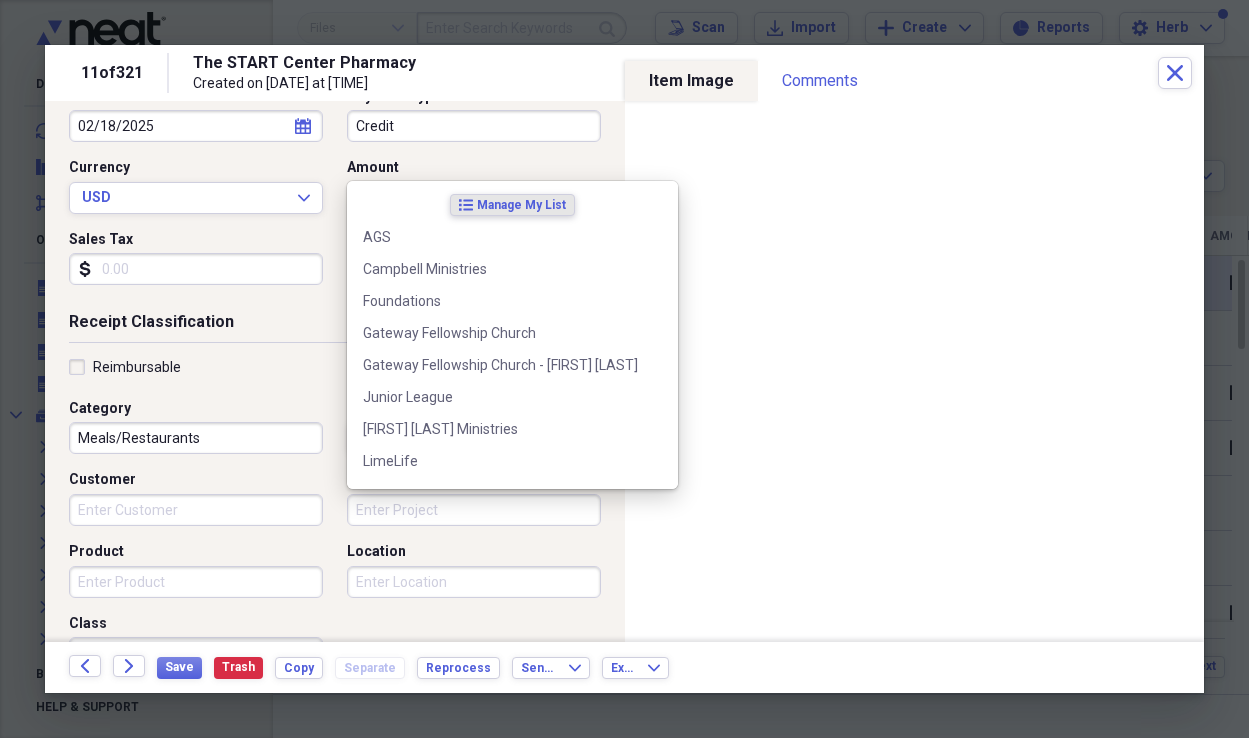 click on "Project" at bounding box center [474, 510] 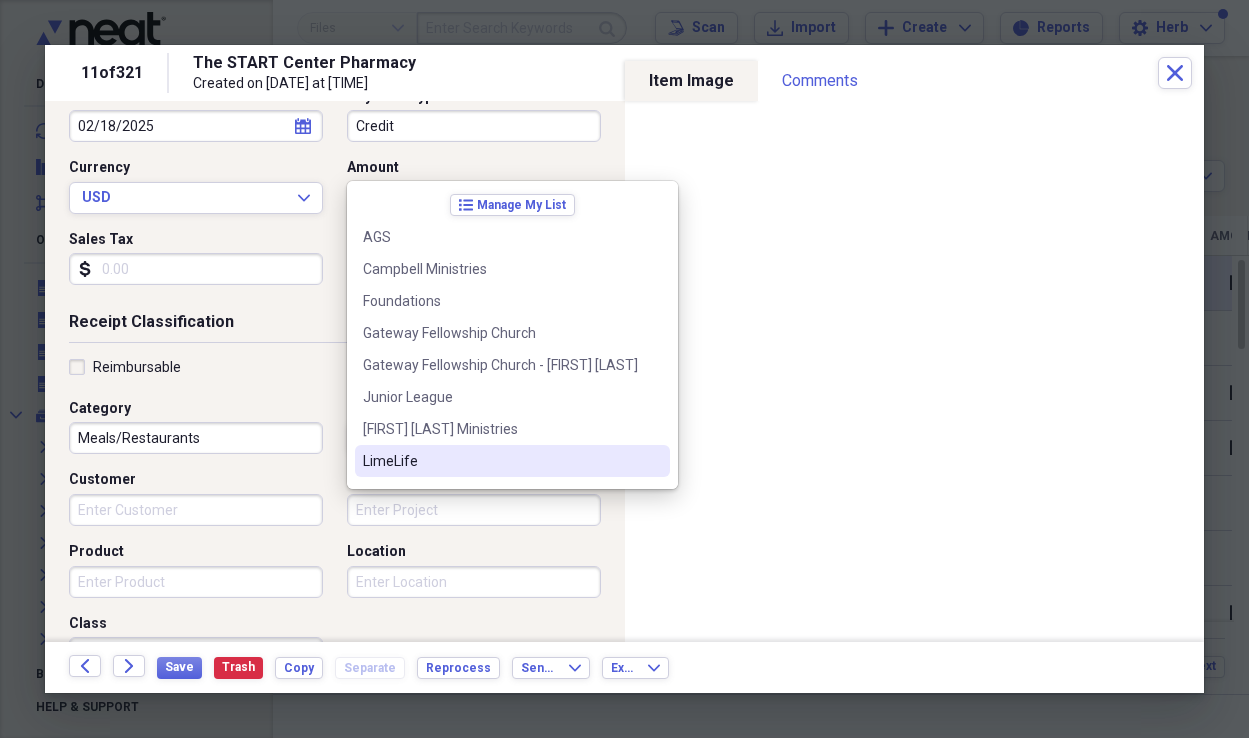 click on "LimeLife" at bounding box center [512, 461] 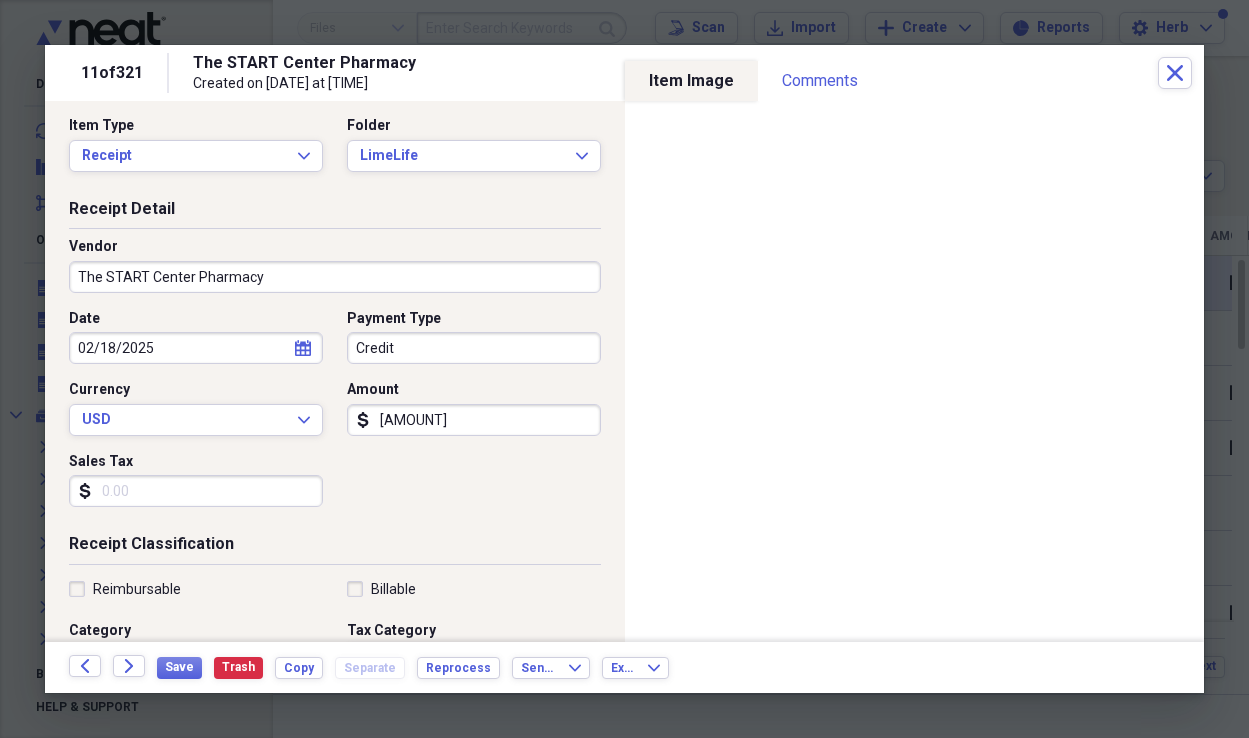 scroll, scrollTop: 7, scrollLeft: 0, axis: vertical 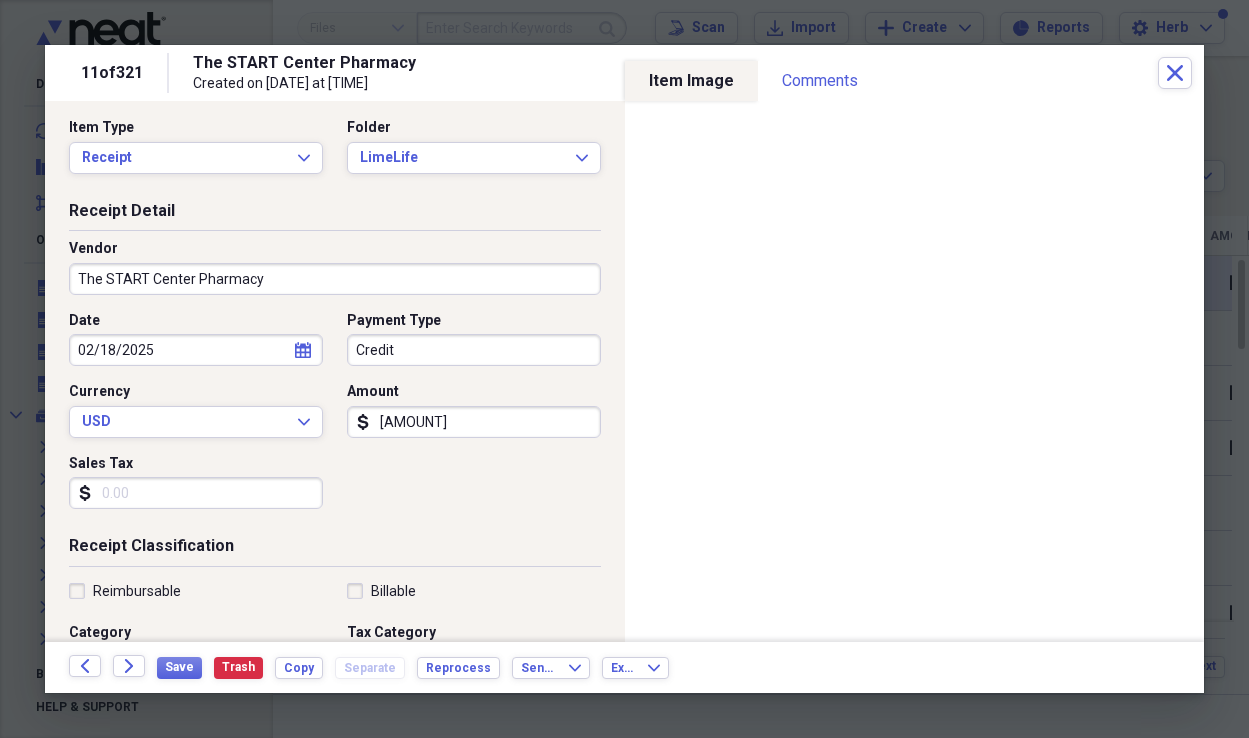 click on "Sales Tax" at bounding box center (196, 493) 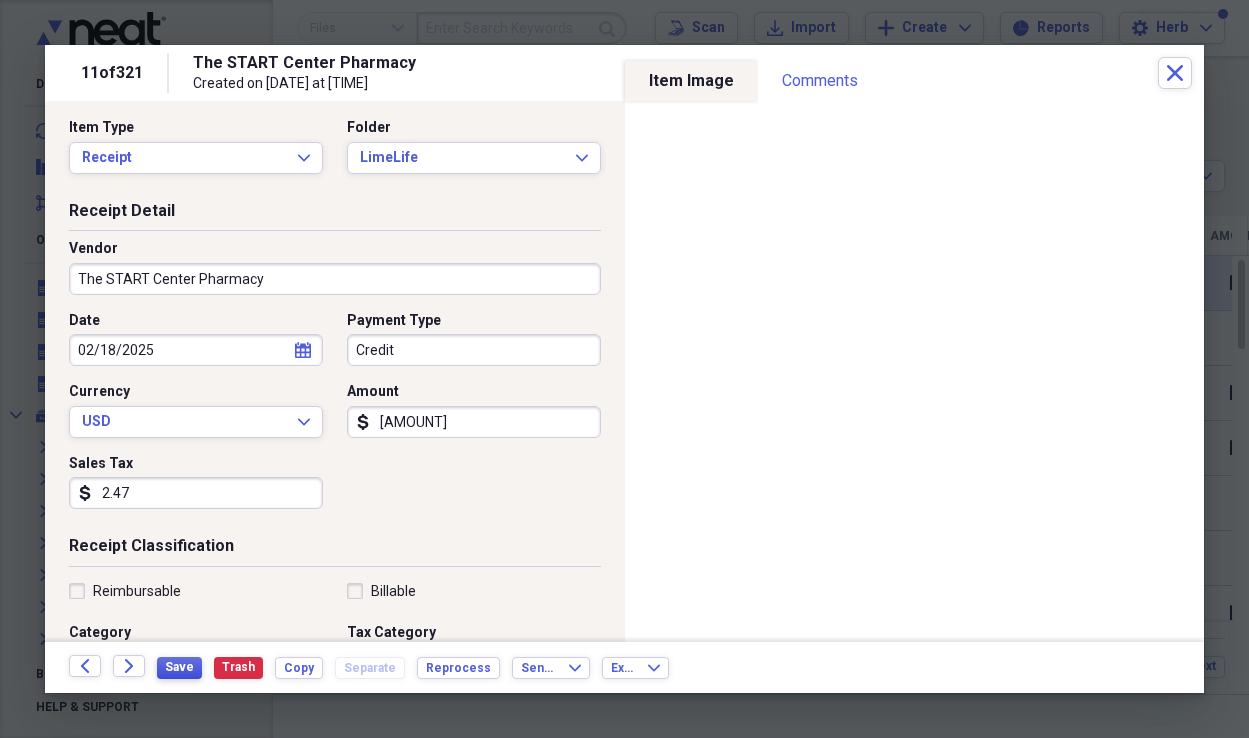 type on "2.47" 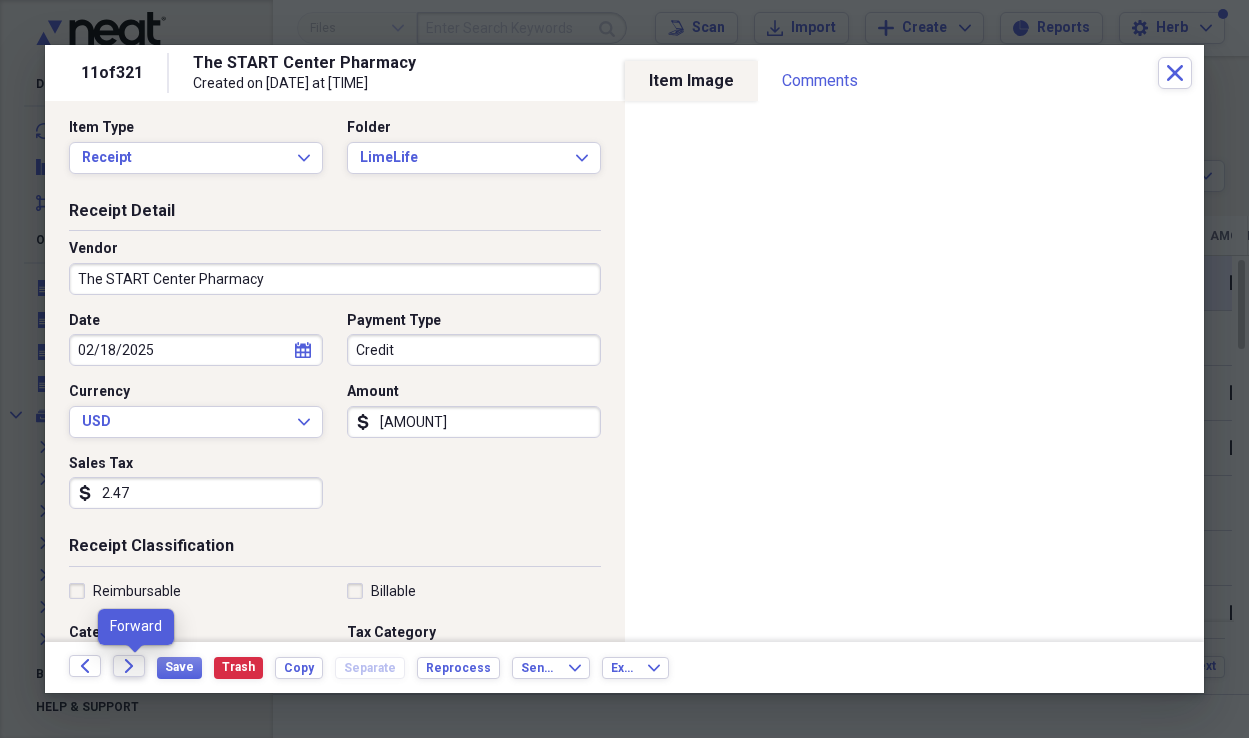 click on "Forward" 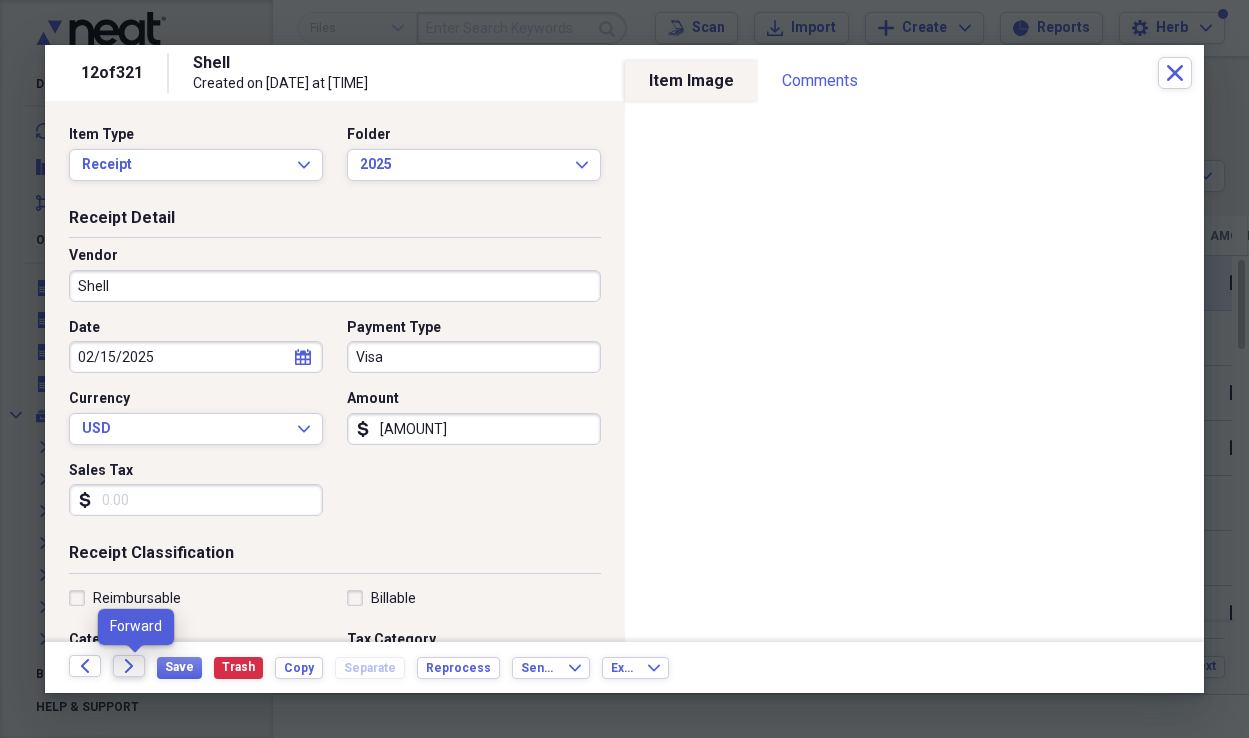 click on "Forward" 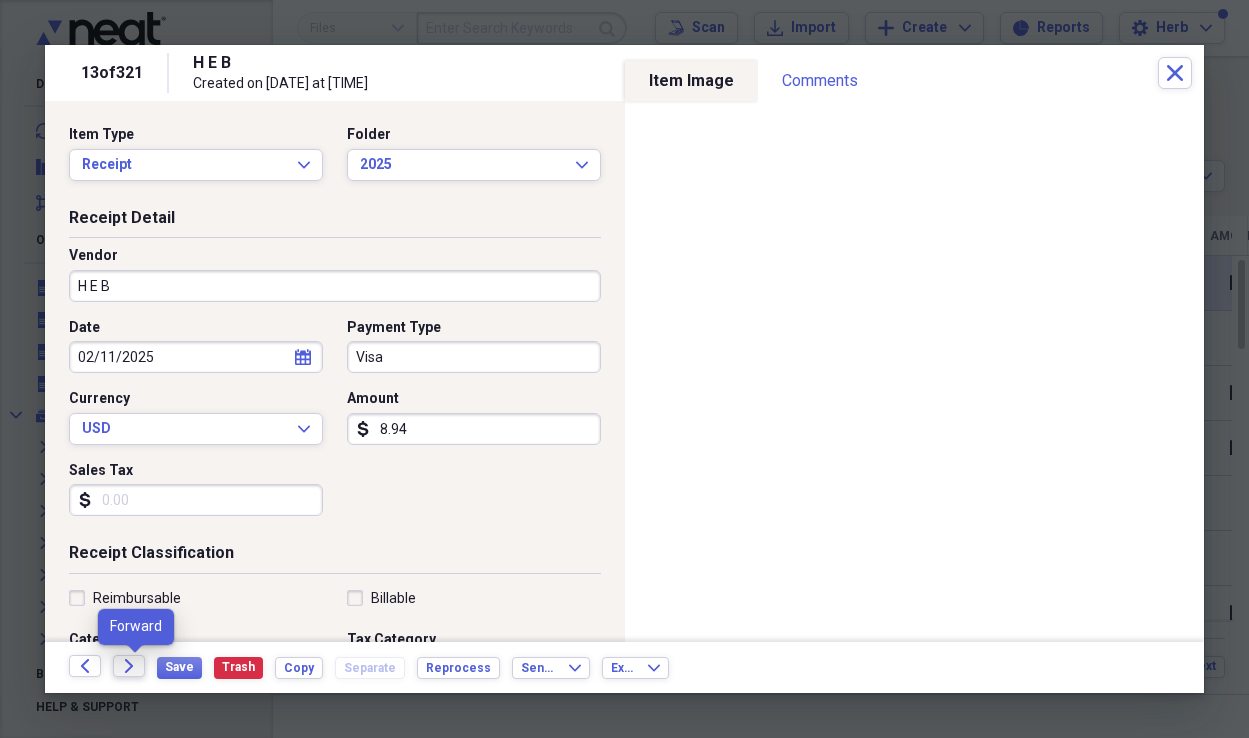 click on "Forward" at bounding box center (129, 666) 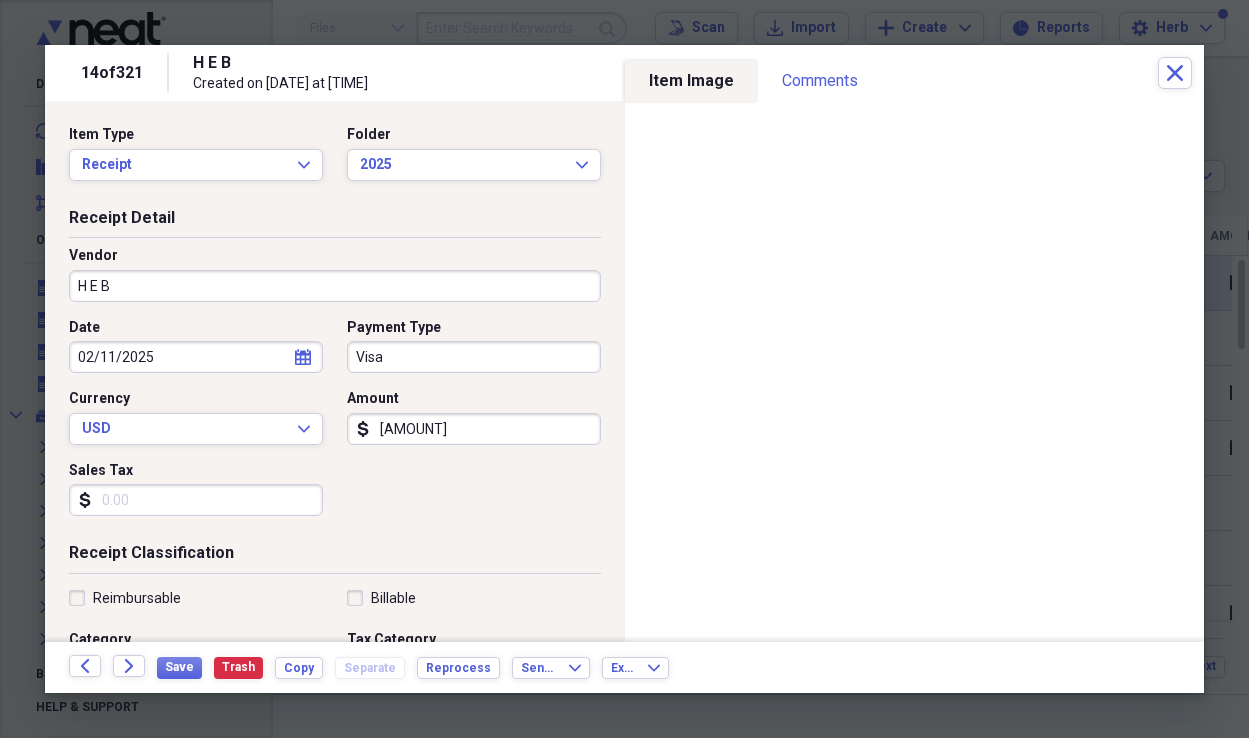 click on "Sales Tax" at bounding box center [196, 500] 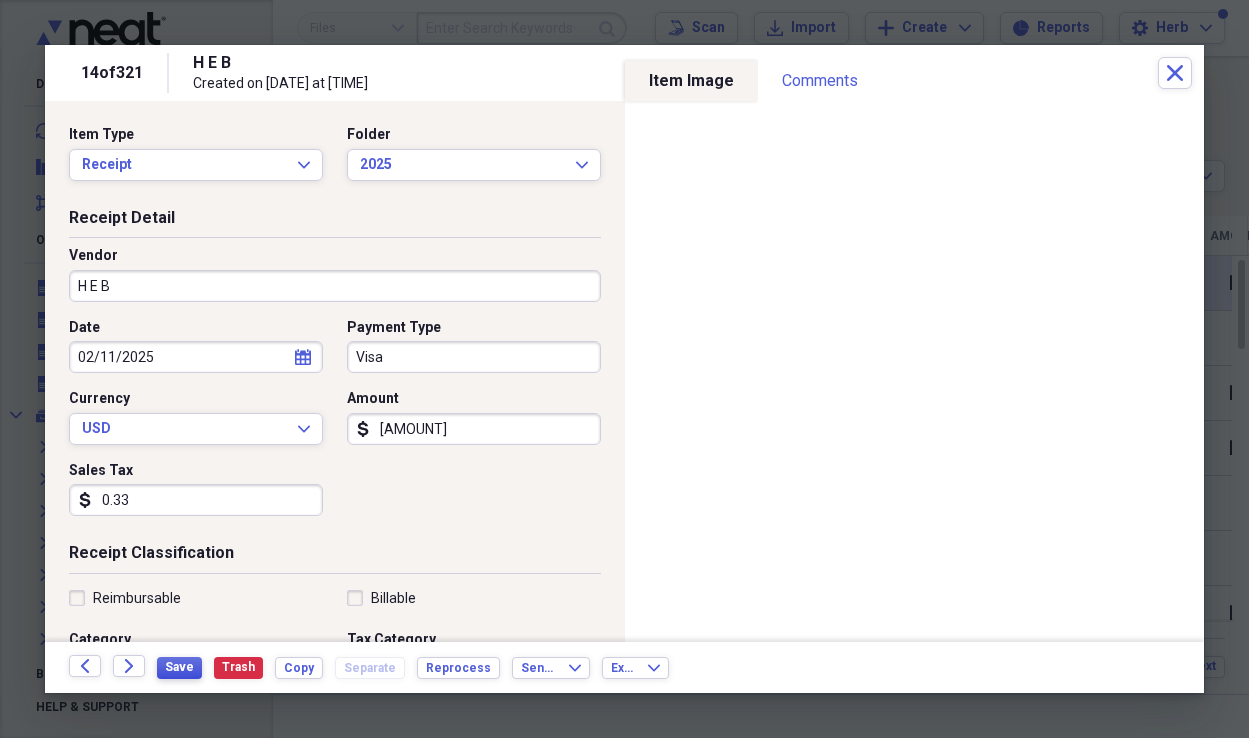 type on "0.33" 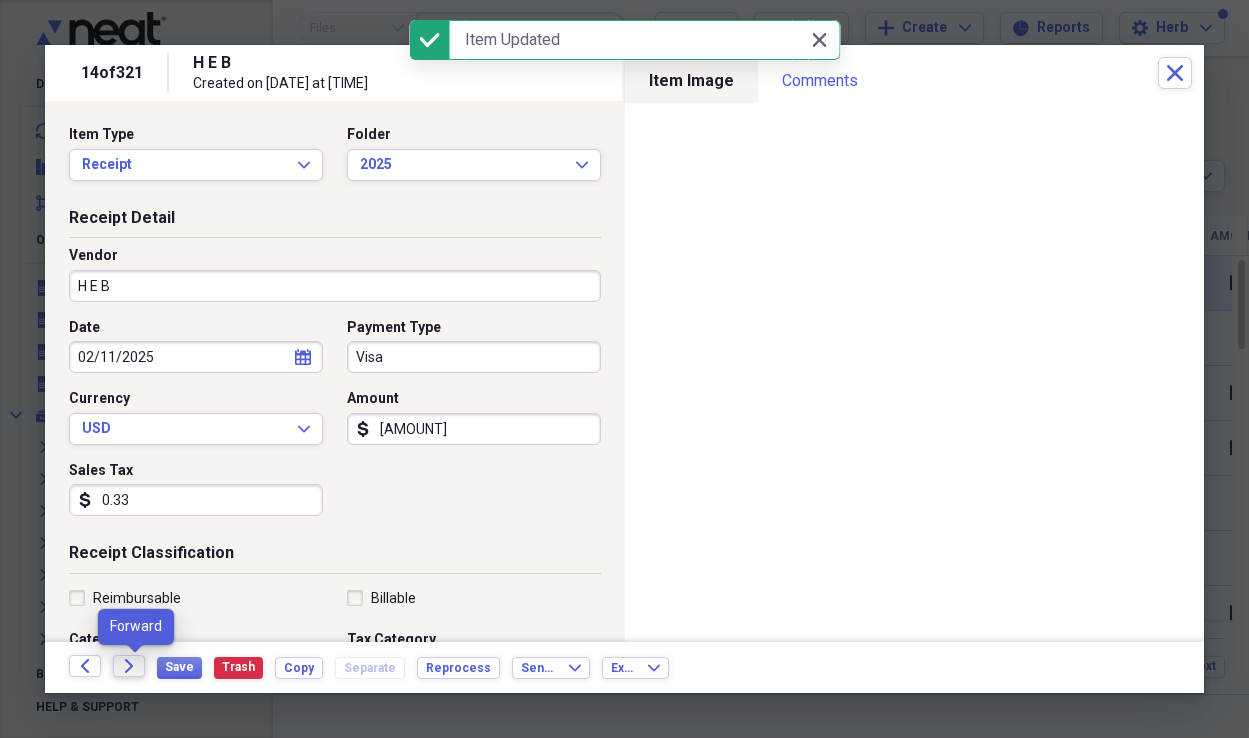 click on "Forward" 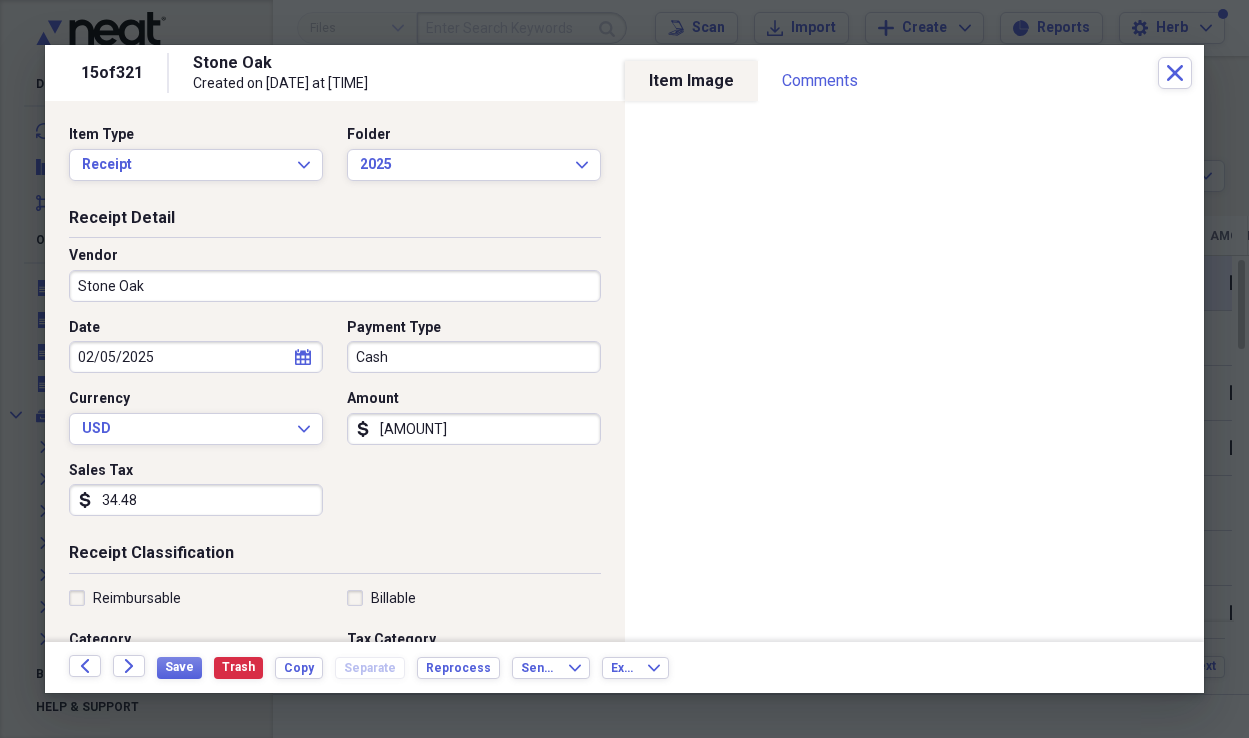 click on "34.48" at bounding box center (196, 500) 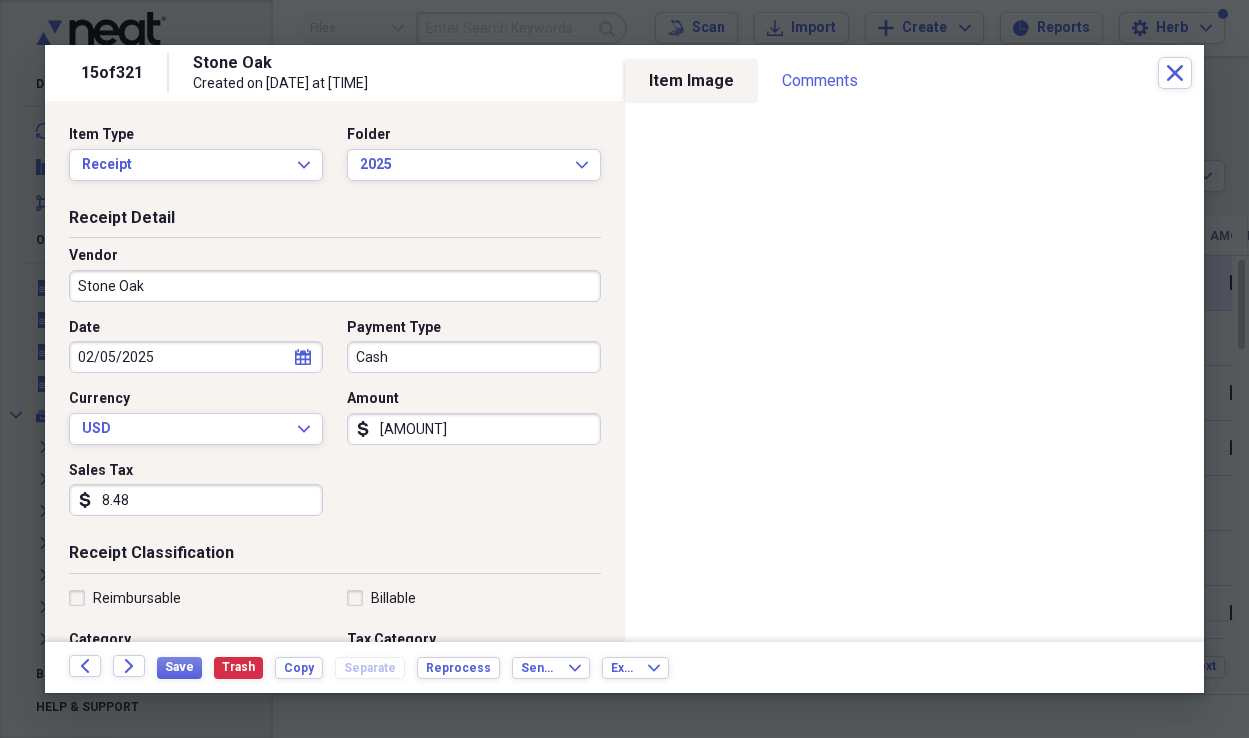 type on "8.48" 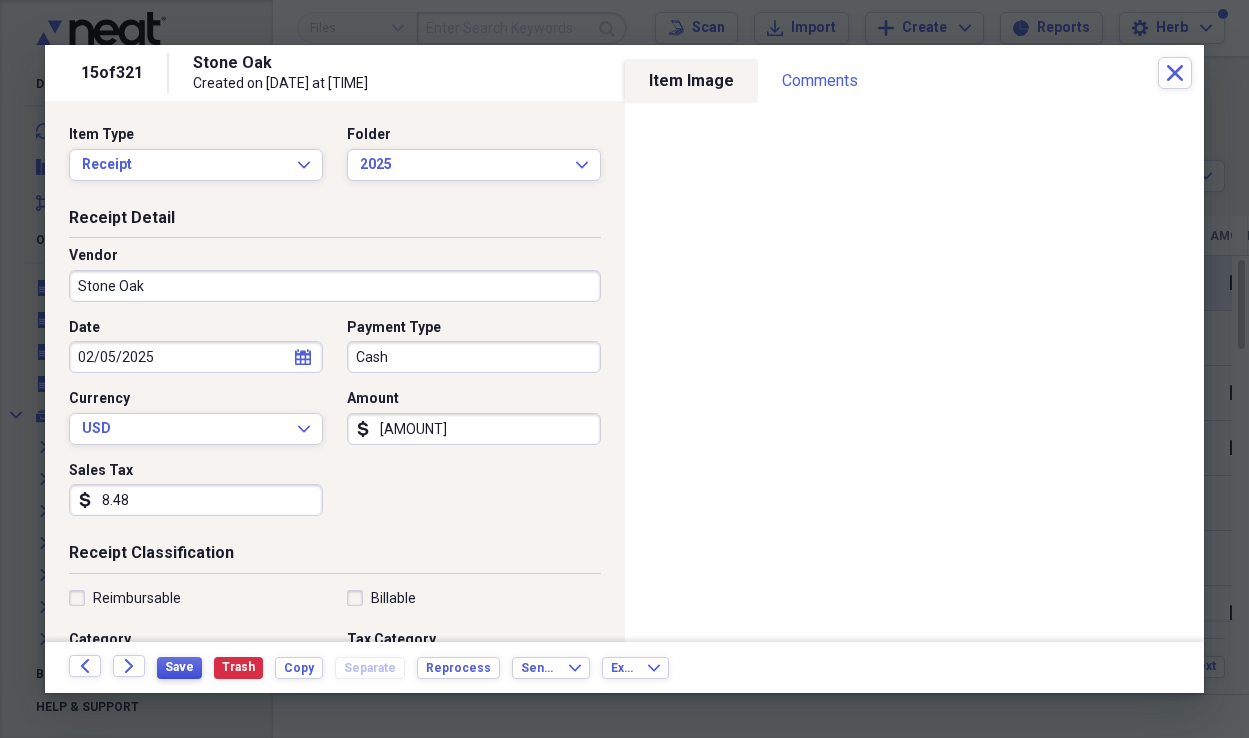 type on "[AMOUNT]" 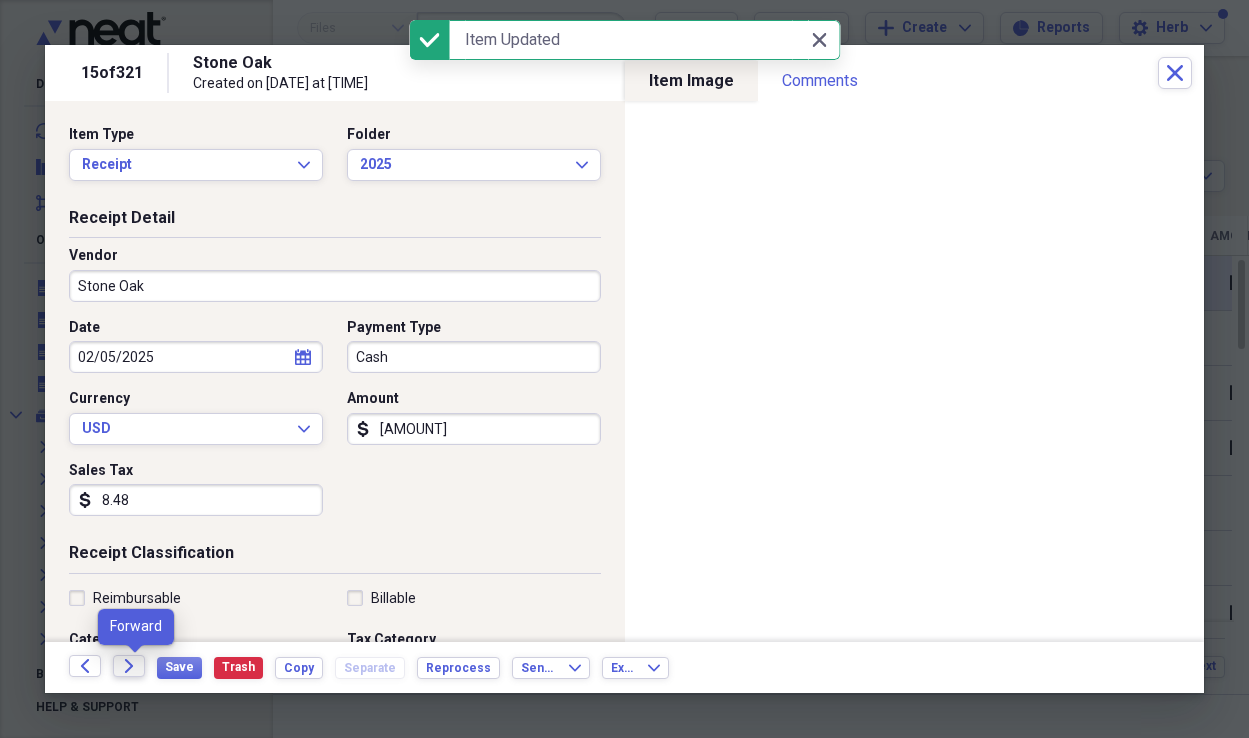 click on "Forward" 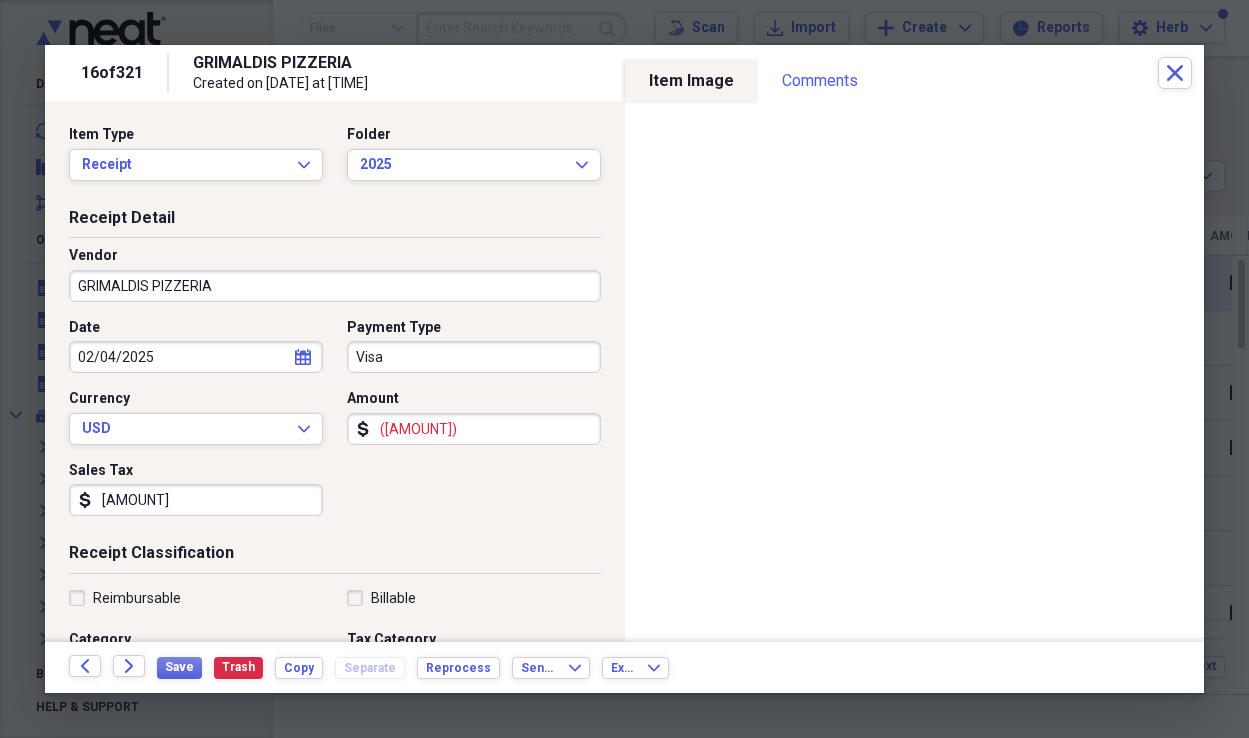 click on "([AMOUNT])" at bounding box center [474, 429] 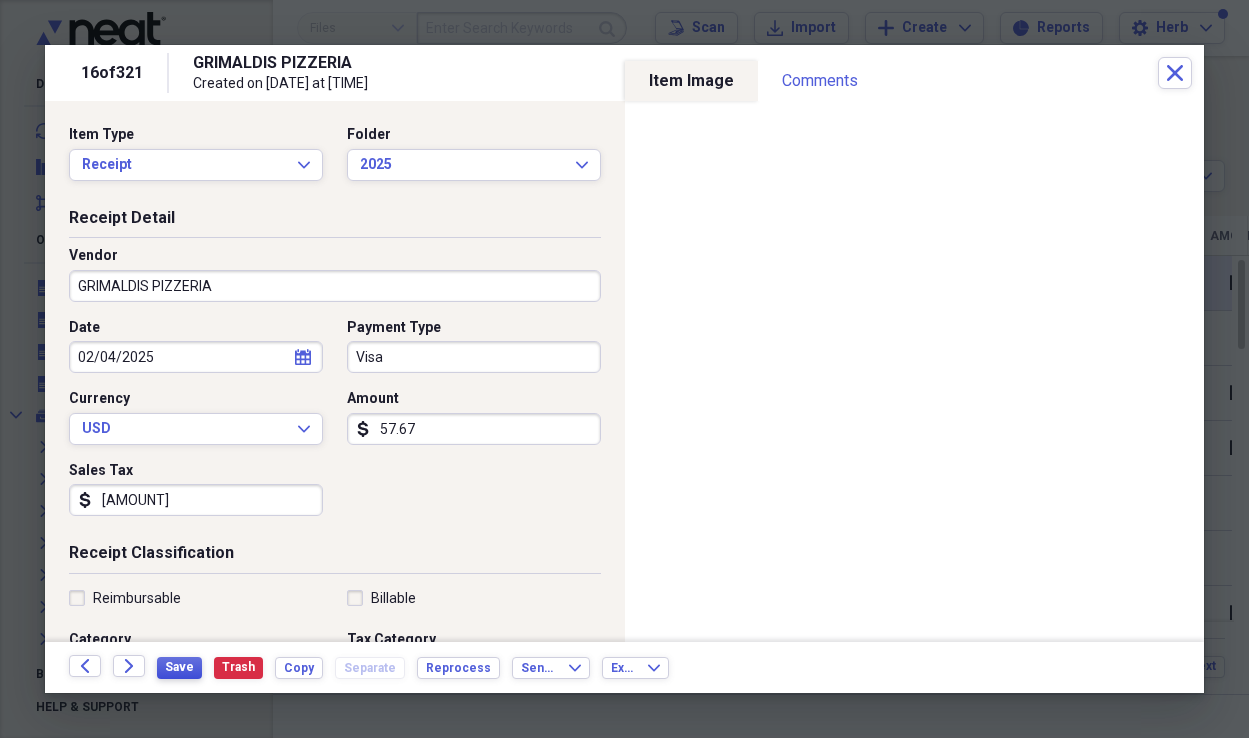 type on "57.67" 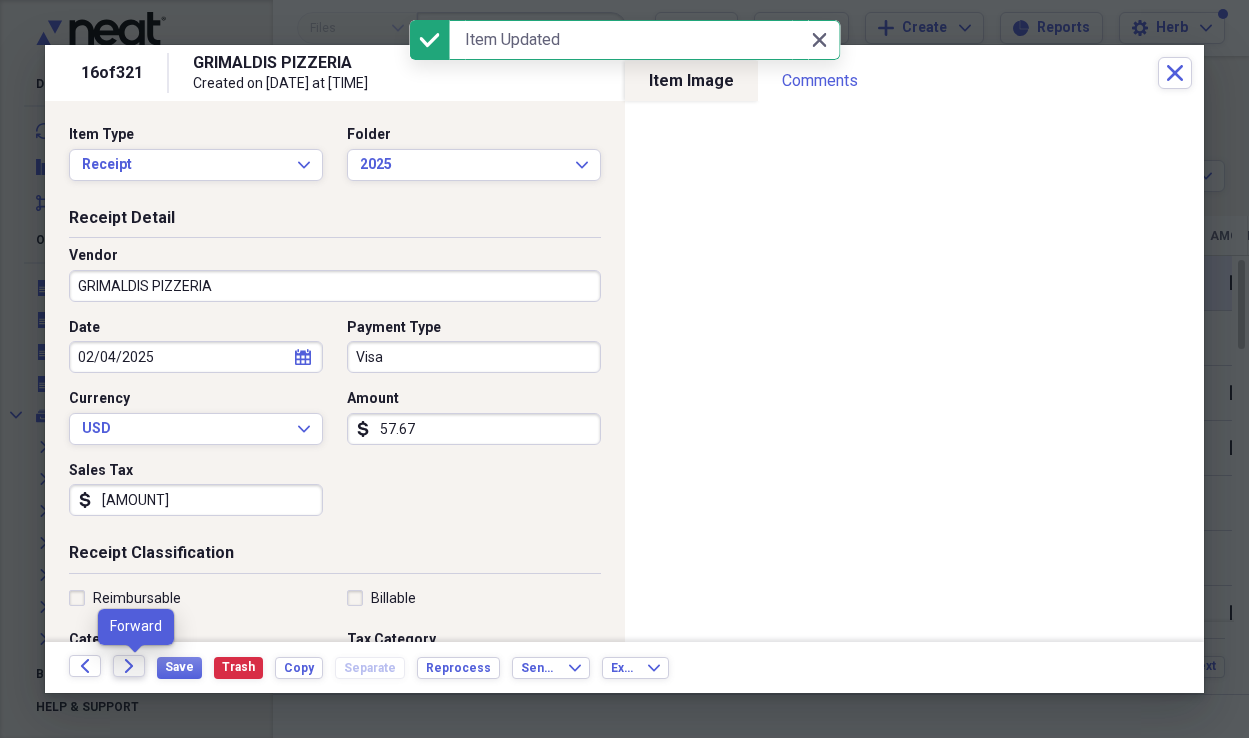 click on "Forward" 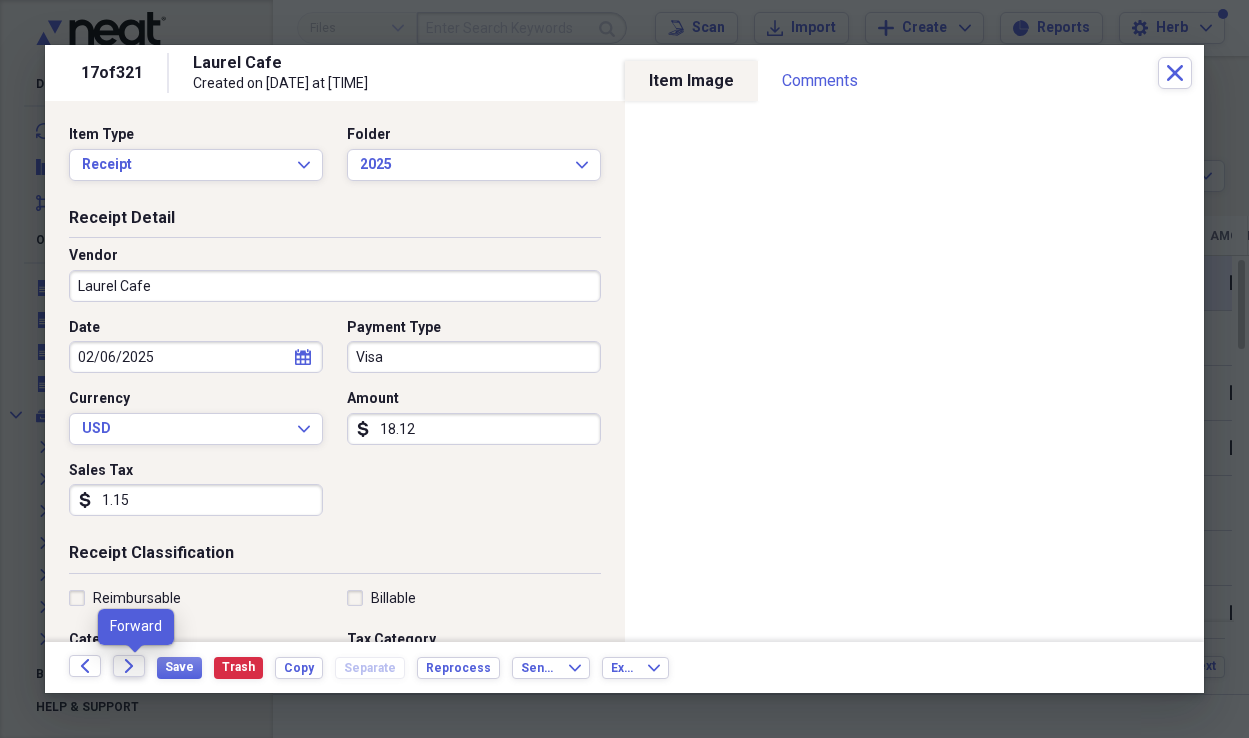 click on "Forward" 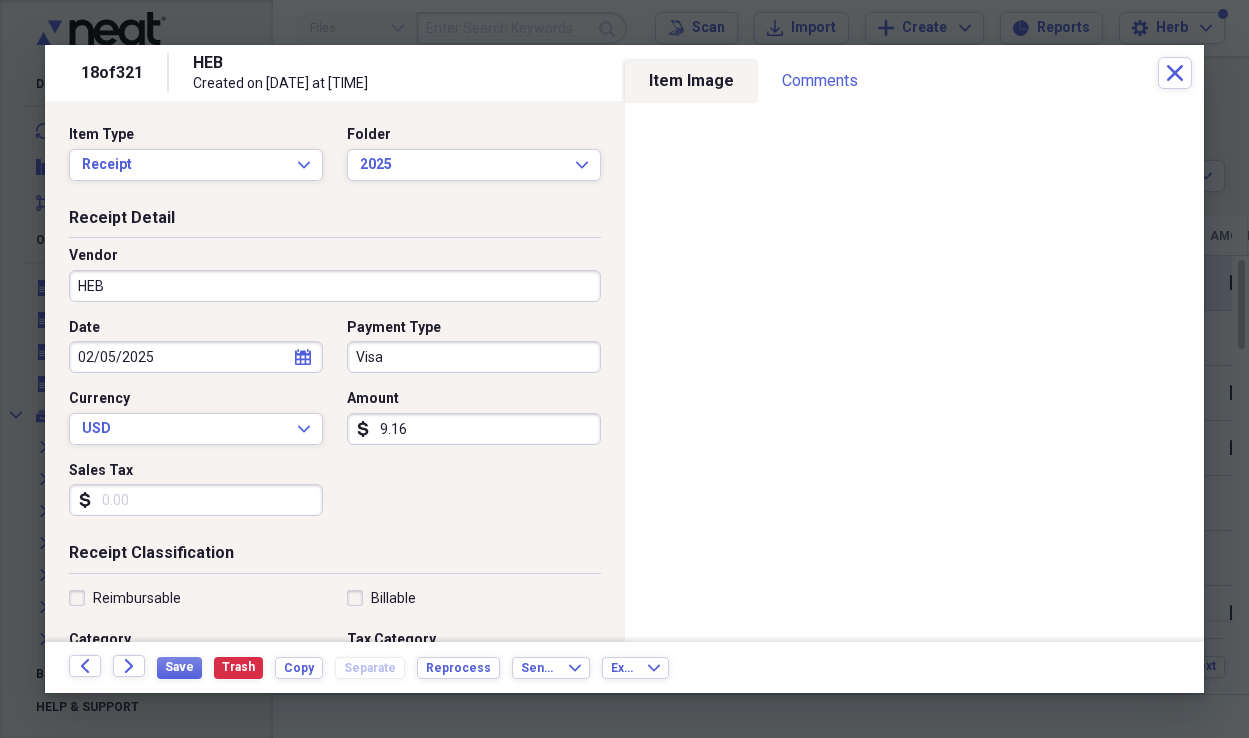 click on "Sales Tax" at bounding box center [196, 500] 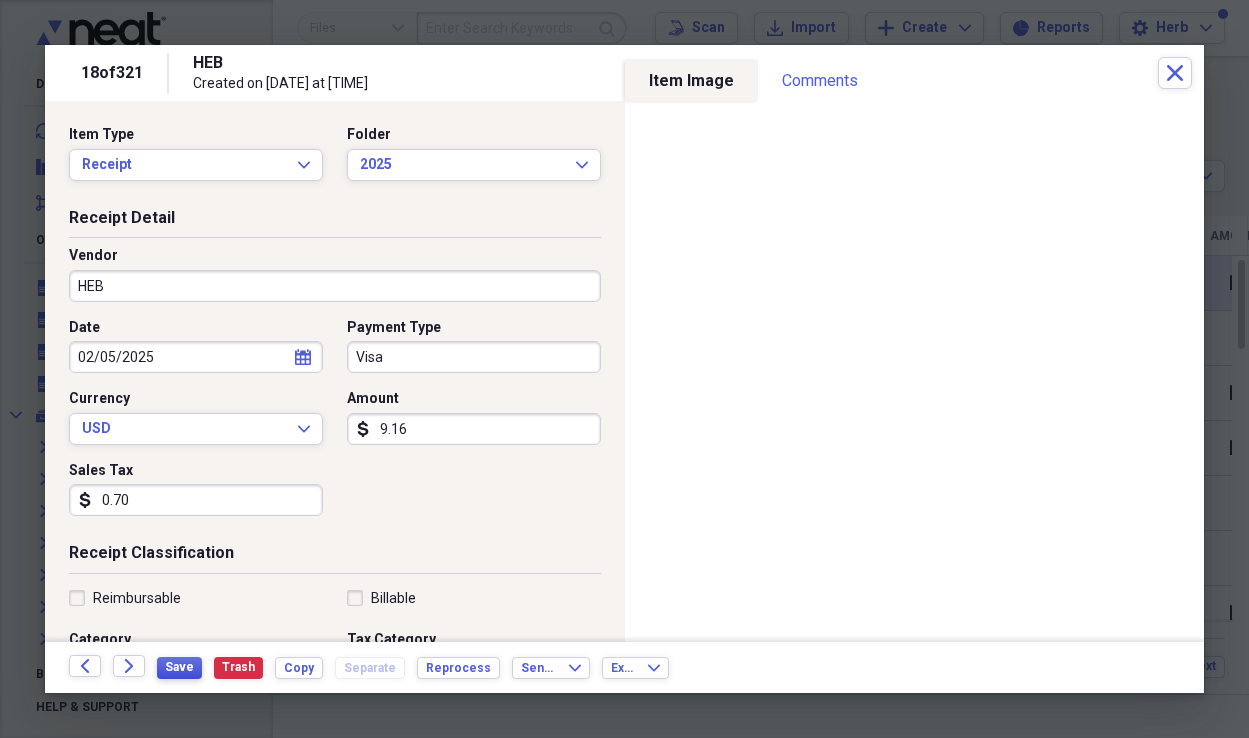 type on "0.70" 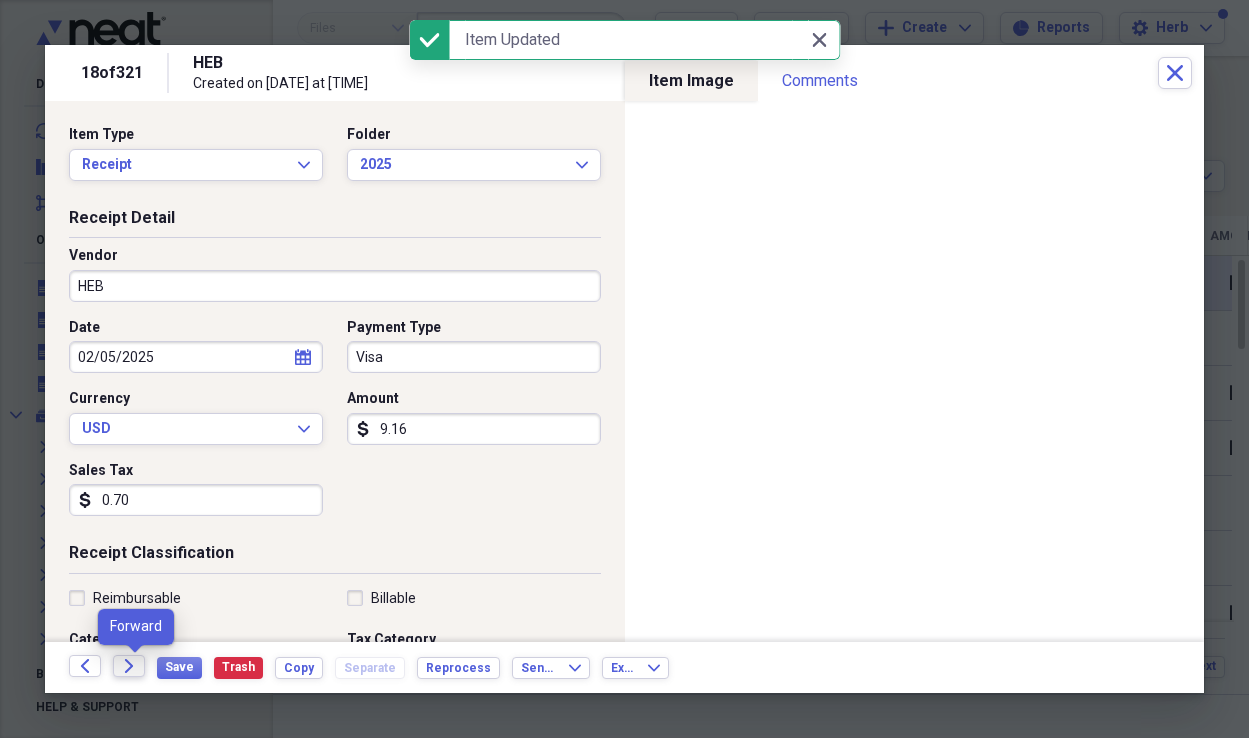 click on "Forward" 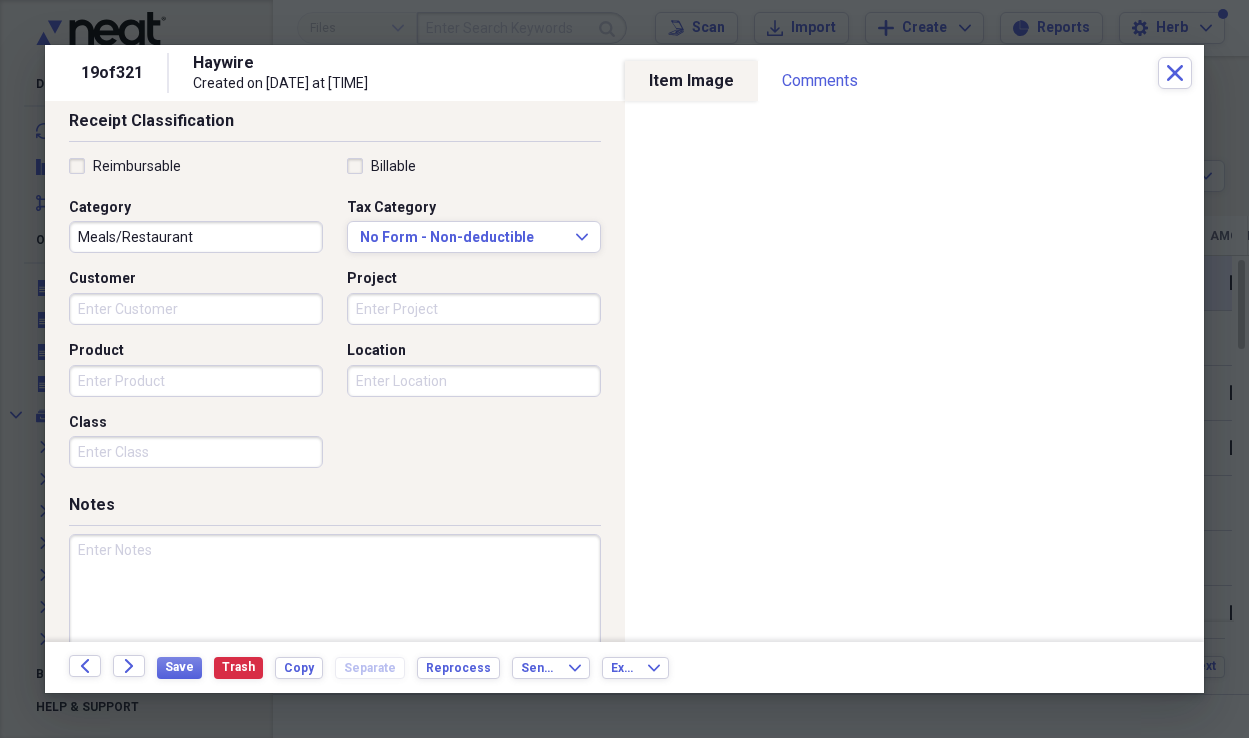 scroll, scrollTop: 438, scrollLeft: 0, axis: vertical 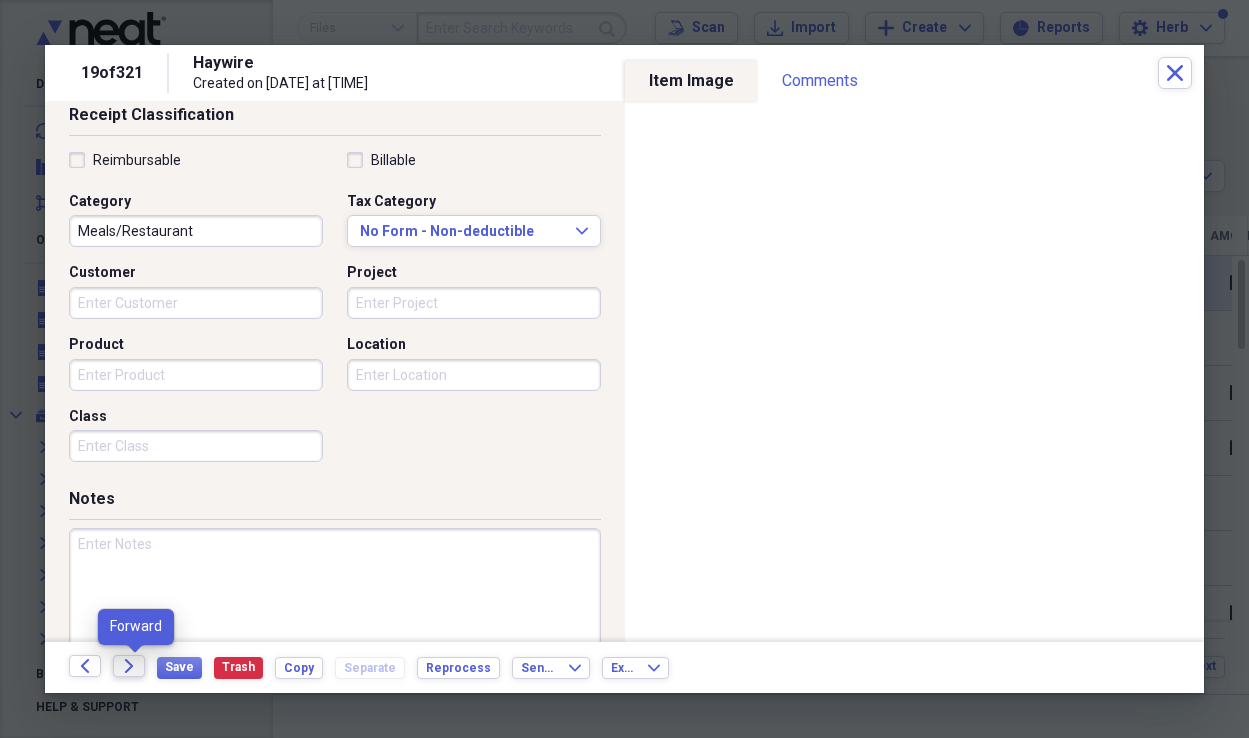 click on "Forward" at bounding box center (129, 666) 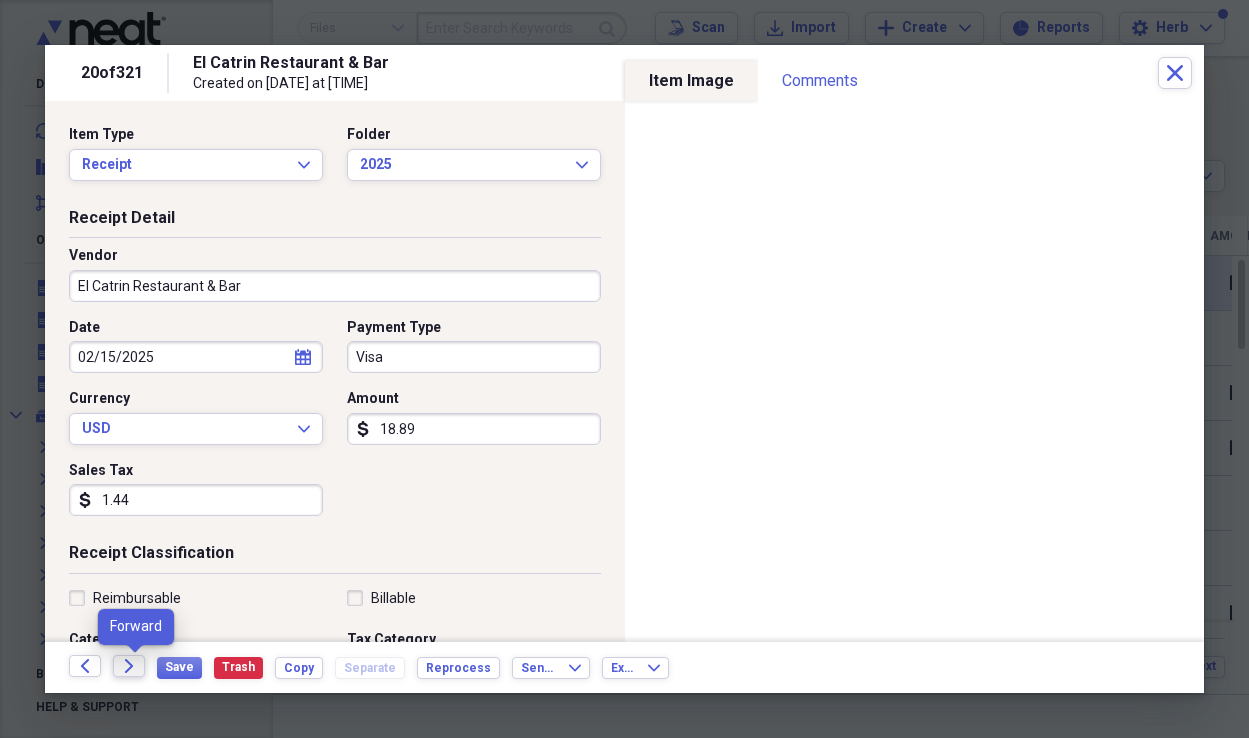 click on "Forward" 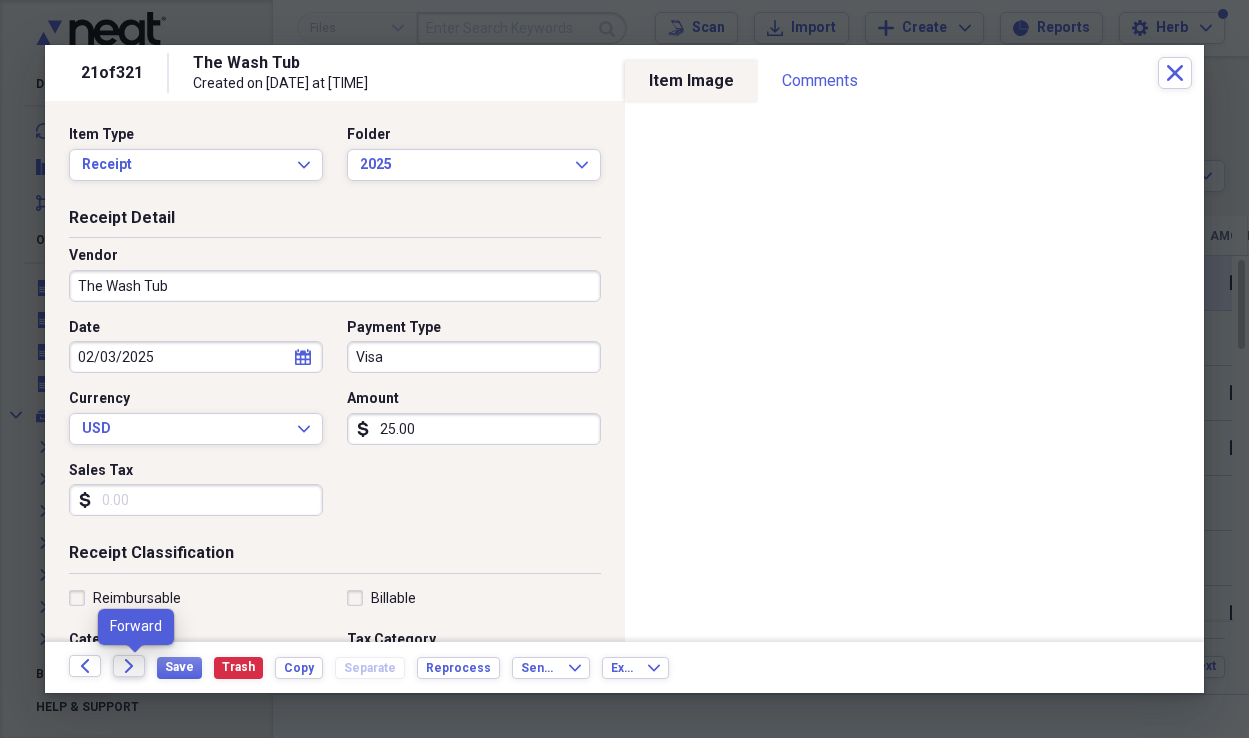 click on "Forward" 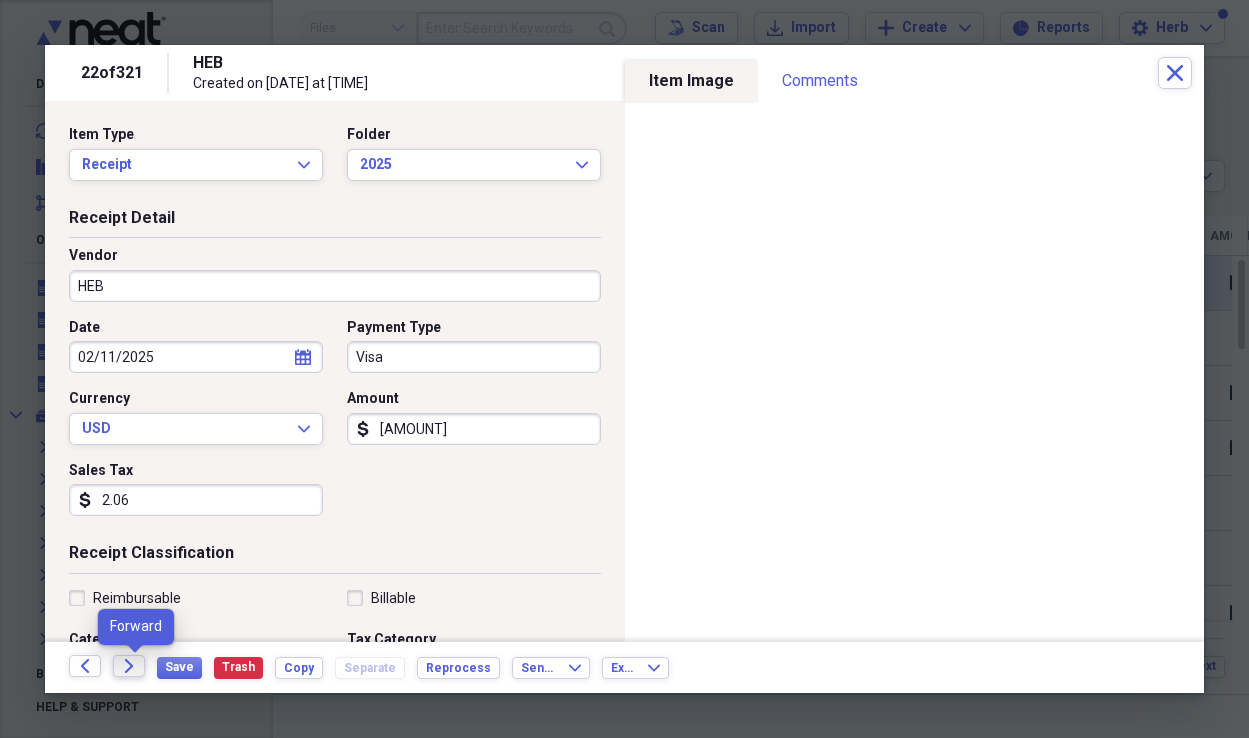 click on "Forward" at bounding box center [129, 666] 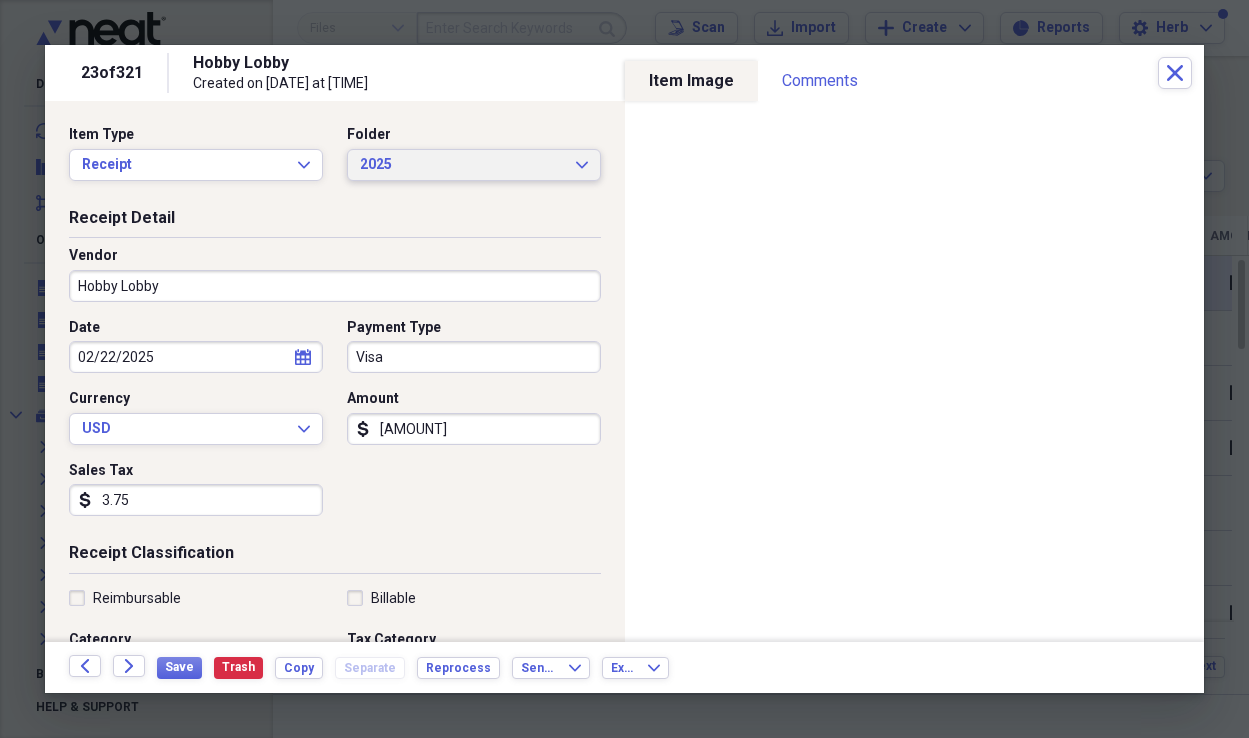 click on "2025" at bounding box center [462, 165] 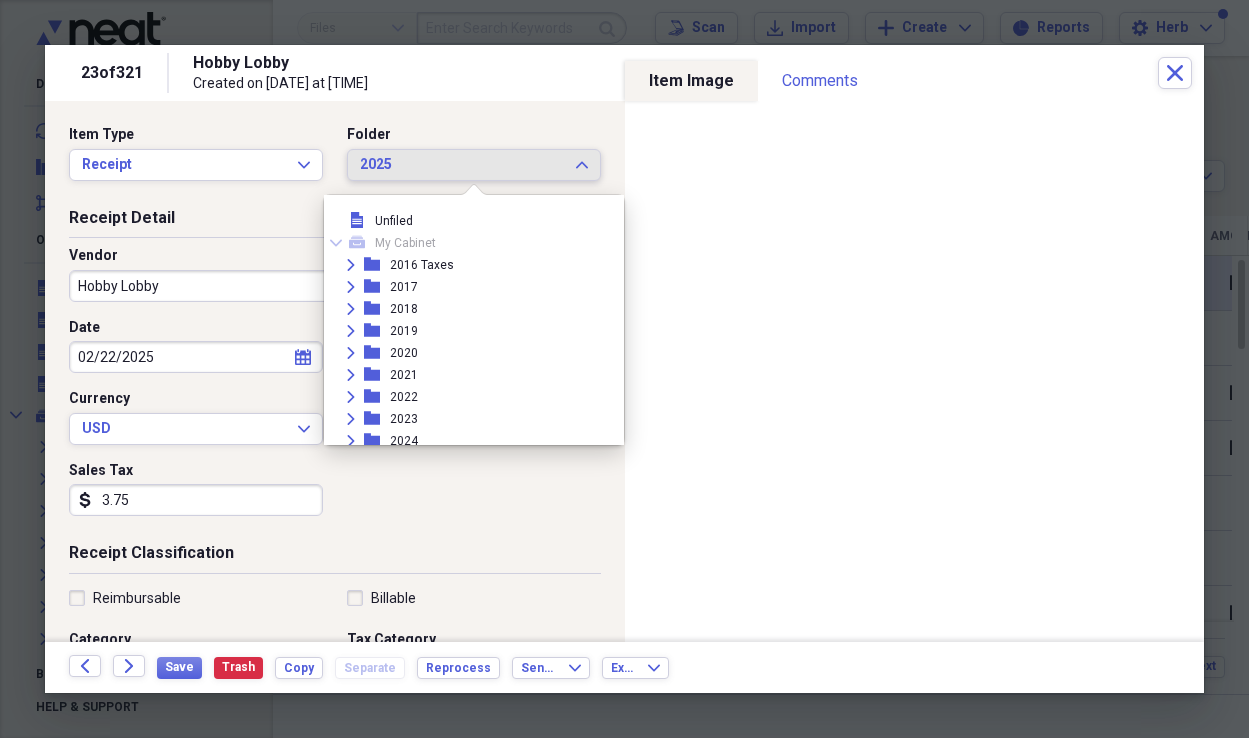 scroll, scrollTop: 139, scrollLeft: 0, axis: vertical 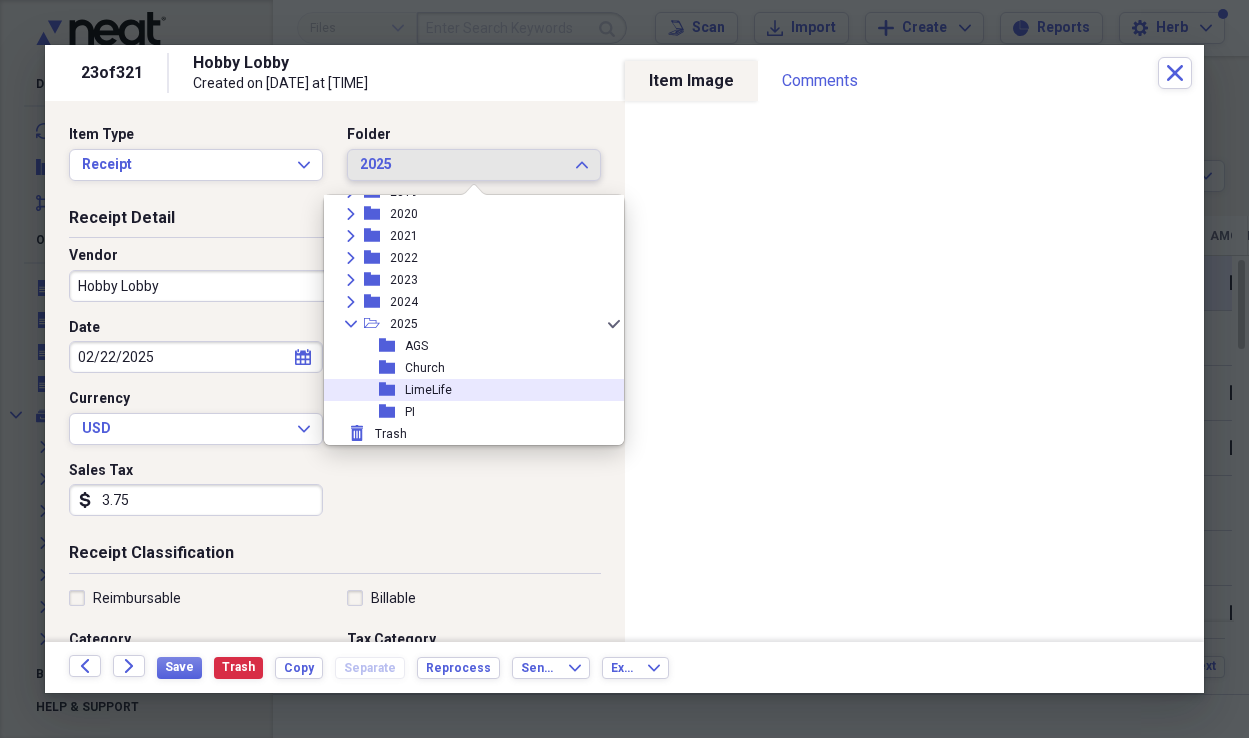 click on "LimeLife" at bounding box center [428, 390] 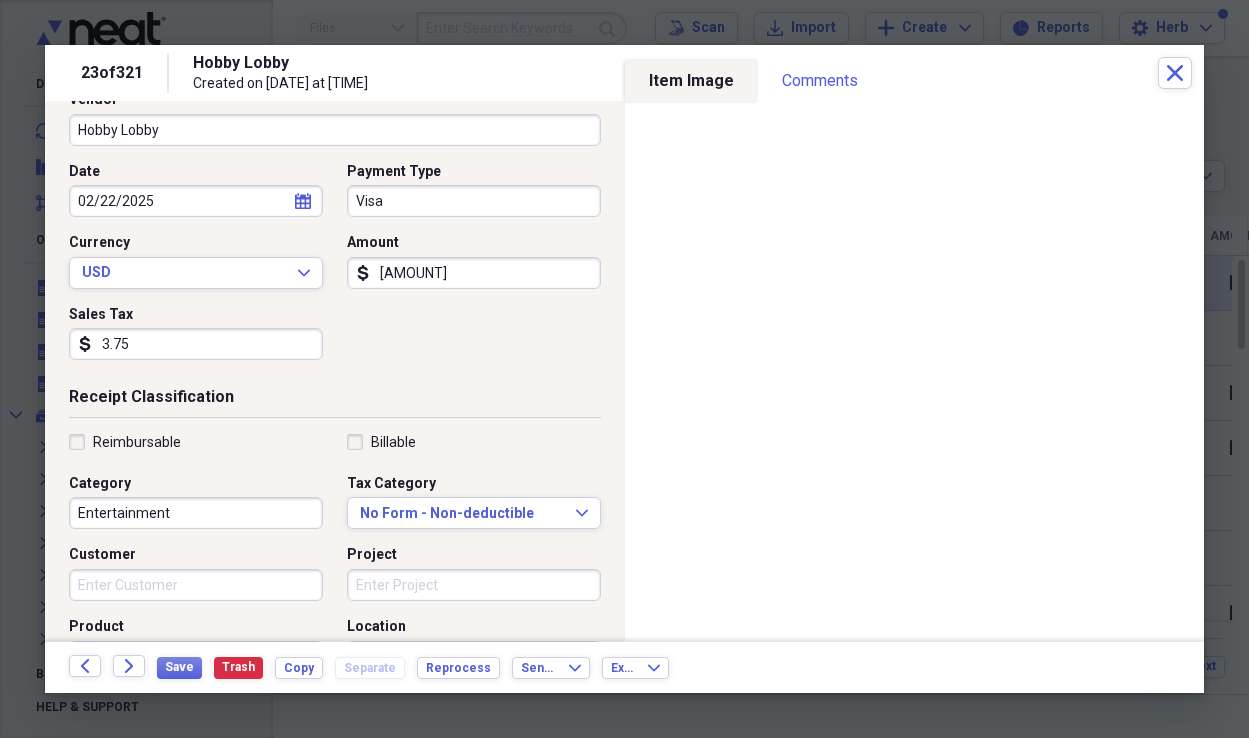 scroll, scrollTop: 164, scrollLeft: 0, axis: vertical 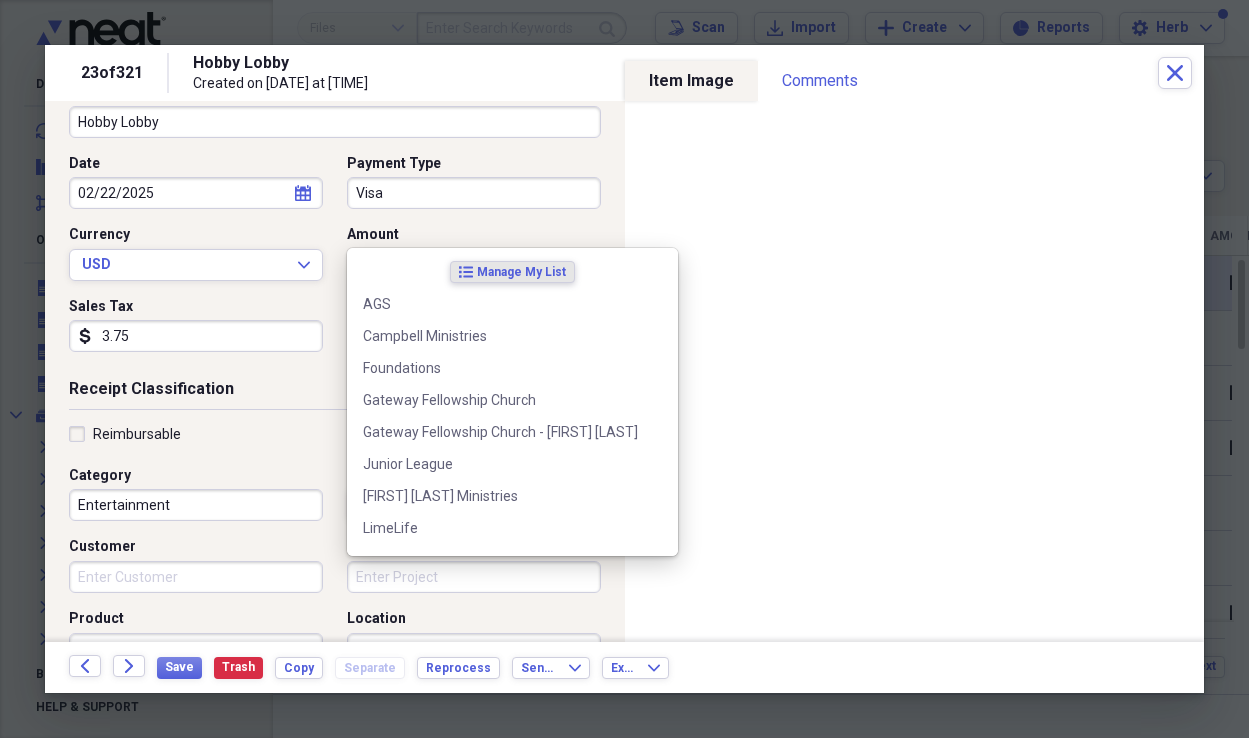 click on "Project" at bounding box center (474, 577) 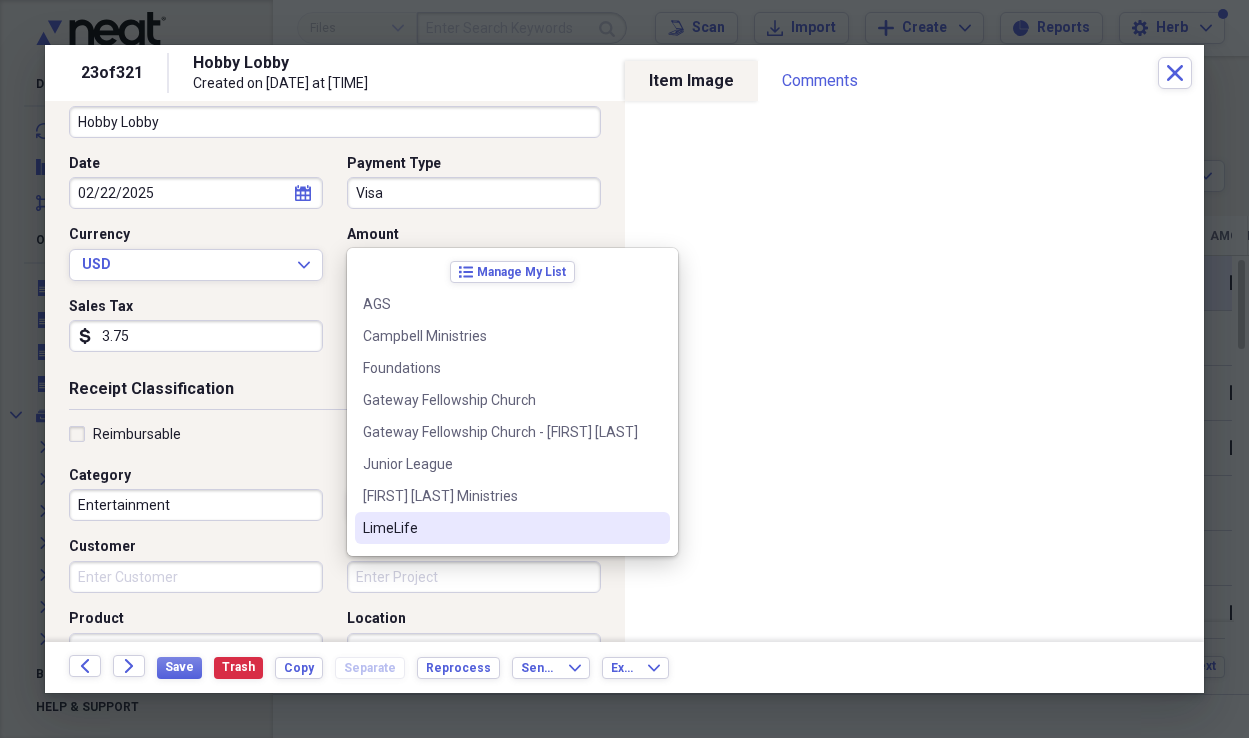 click on "LimeLife" at bounding box center (512, 528) 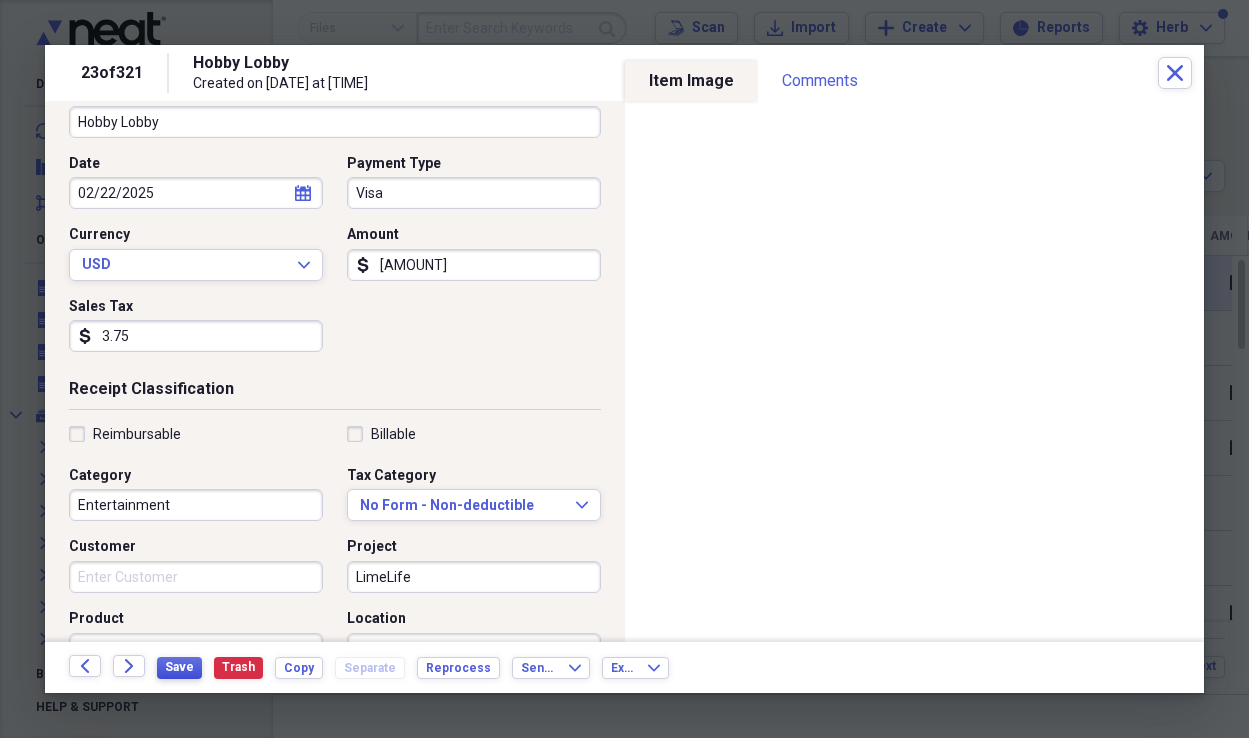 click on "Save" at bounding box center (179, 667) 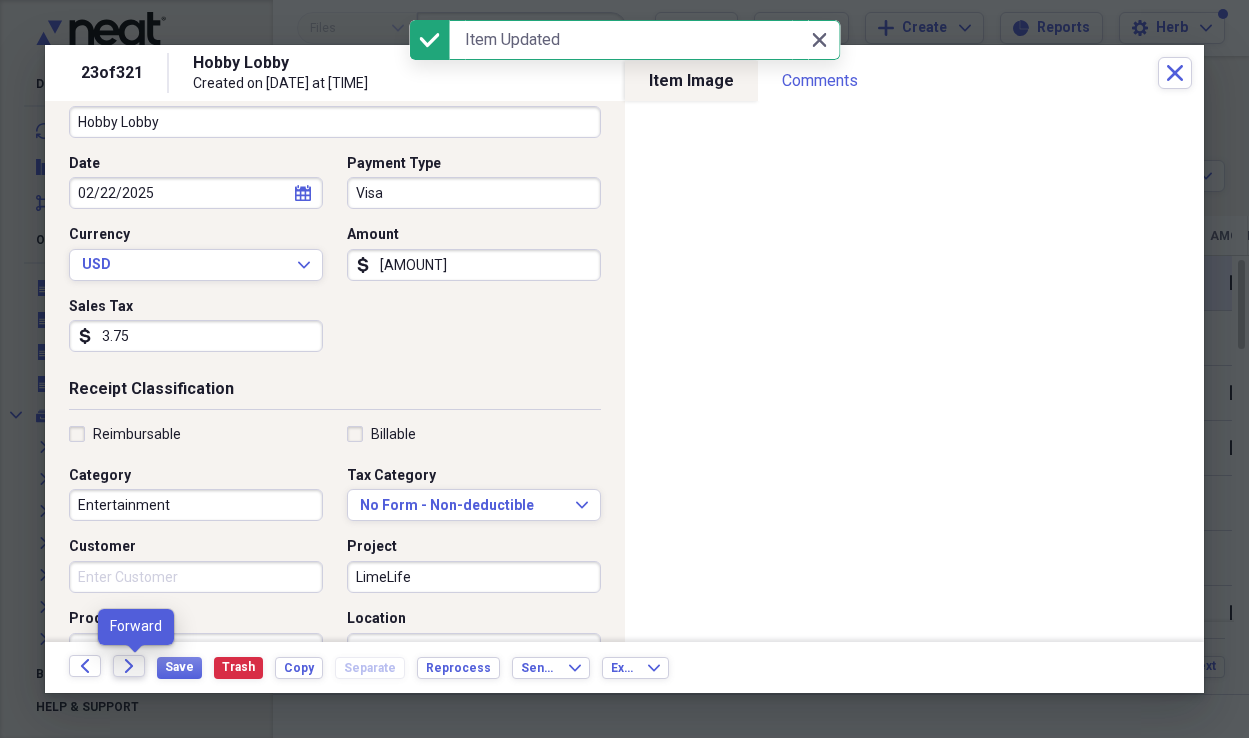click 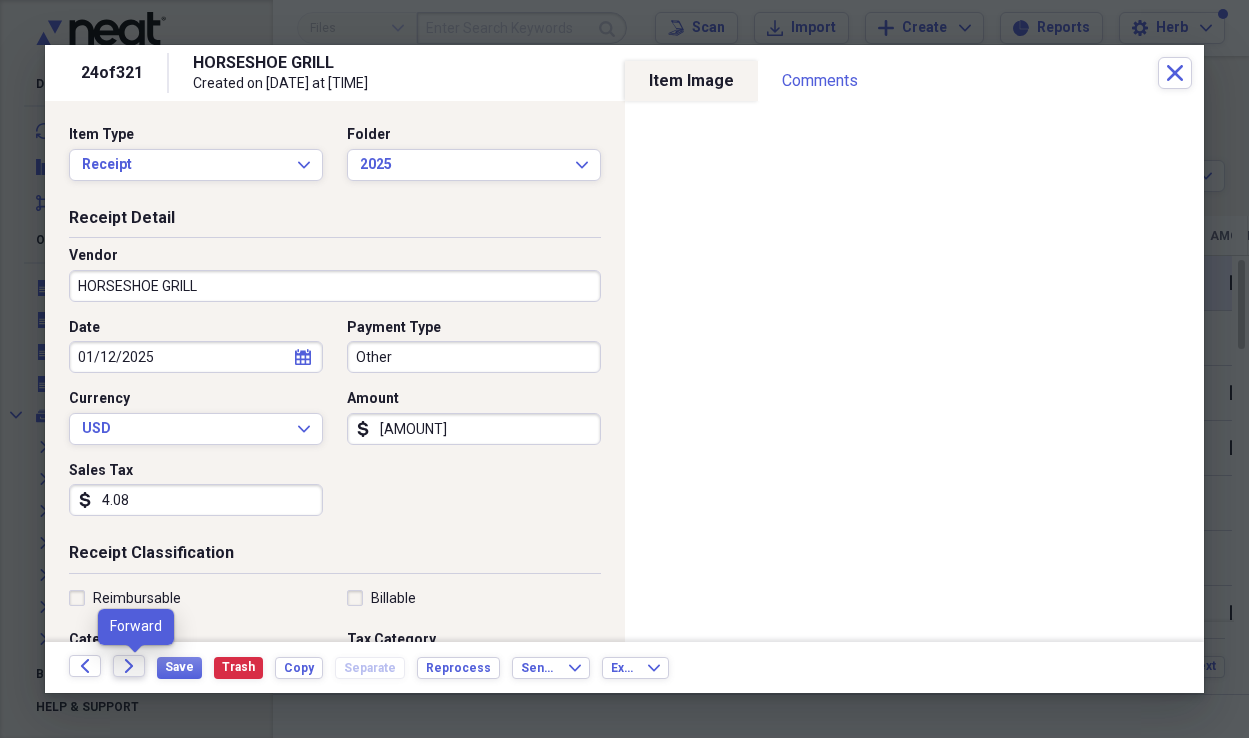 click on "Forward" at bounding box center (129, 666) 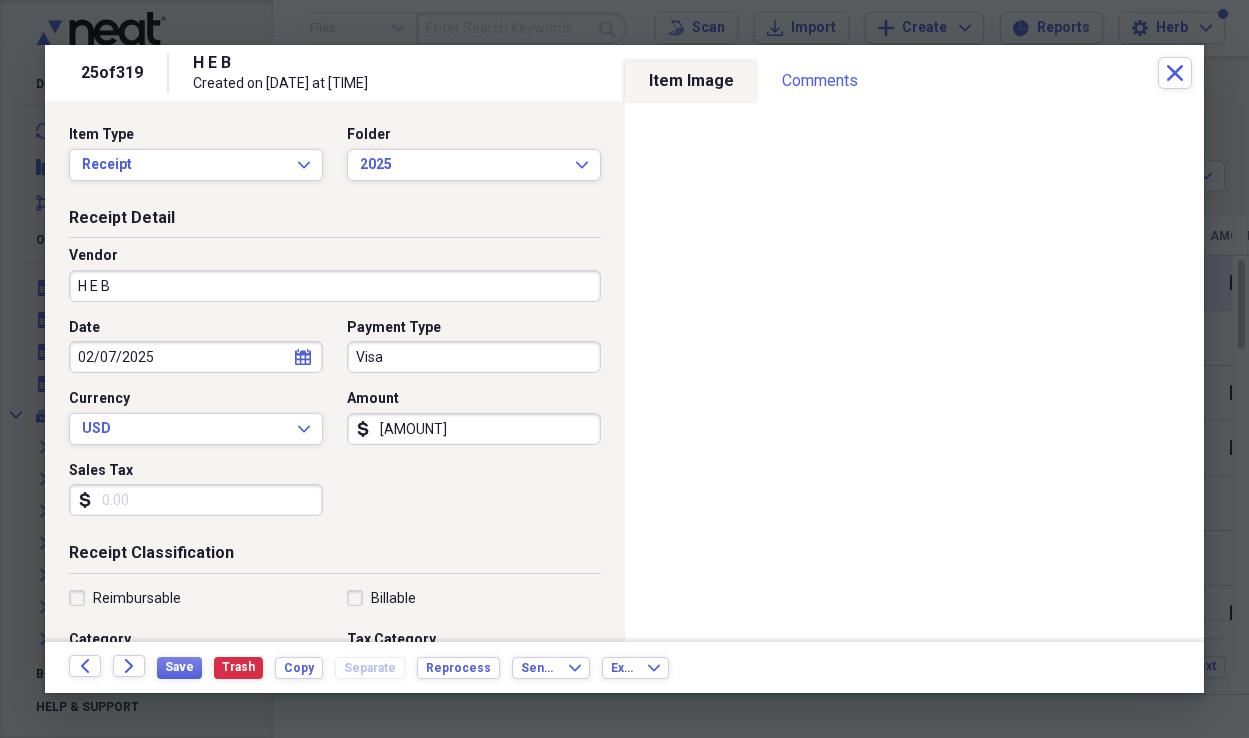 click on "Sales Tax" at bounding box center (196, 500) 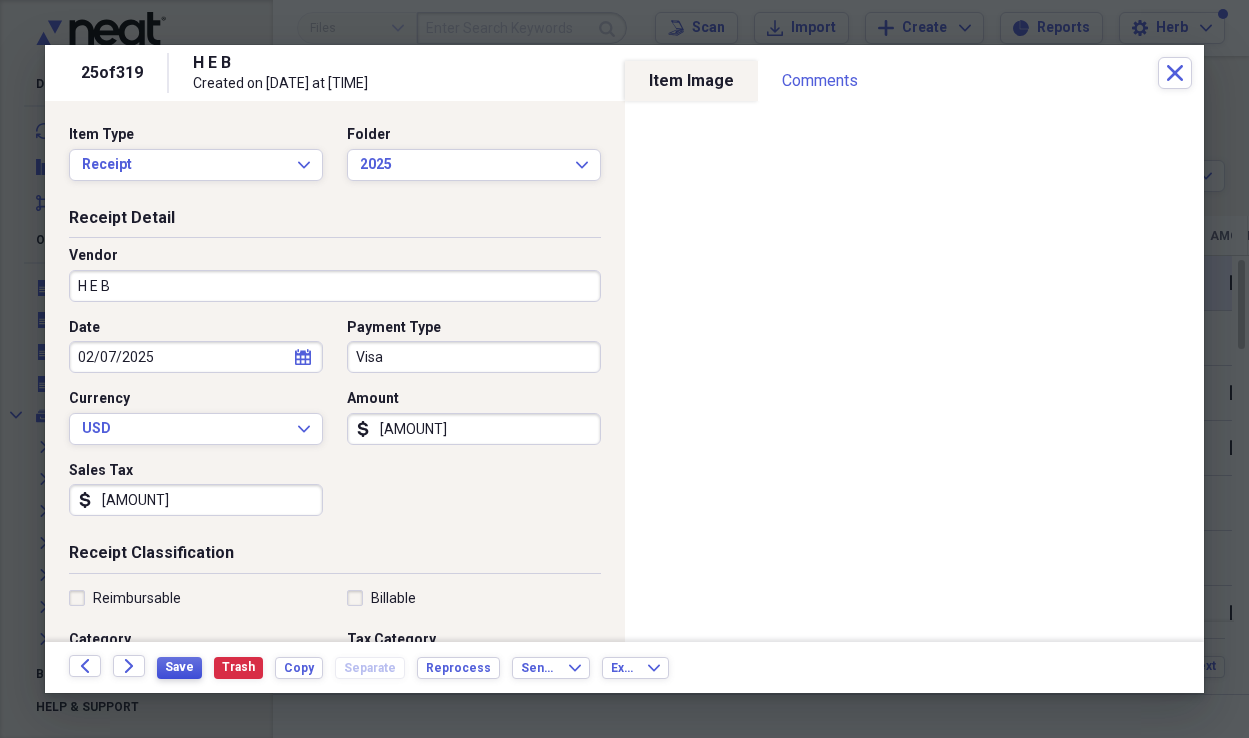 type on "[AMOUNT]" 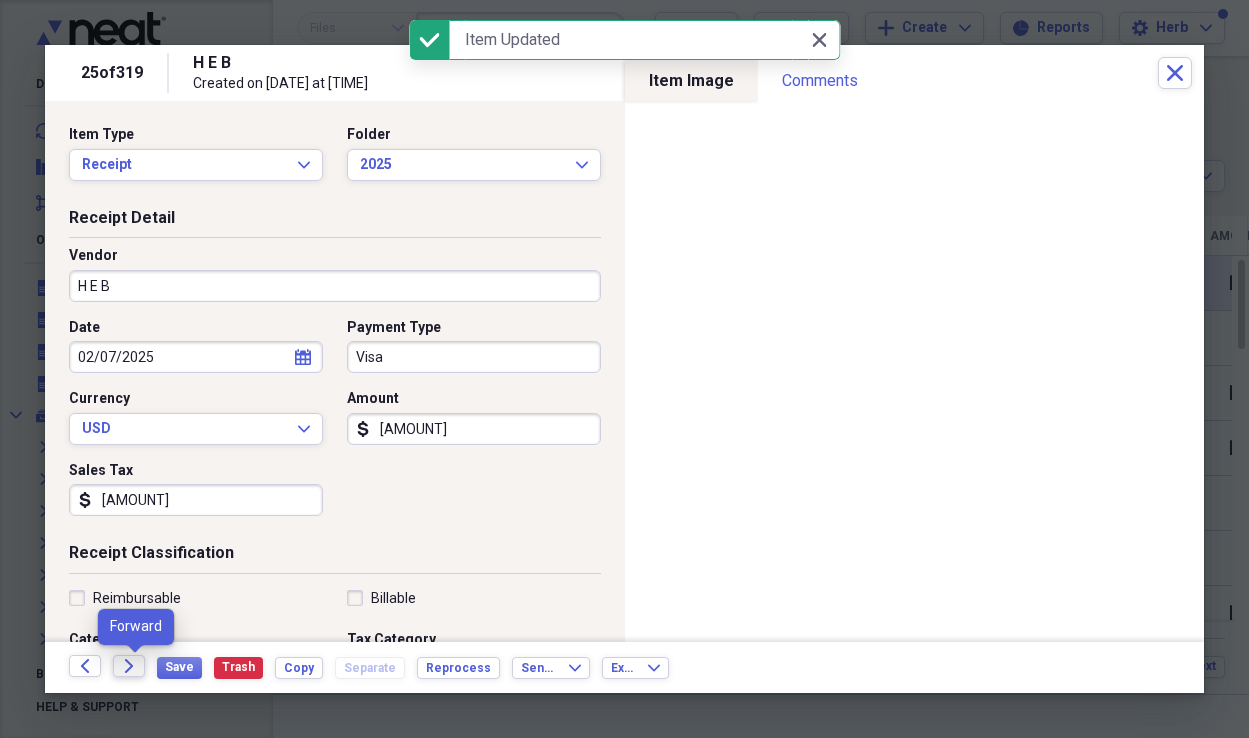 click on "Forward" 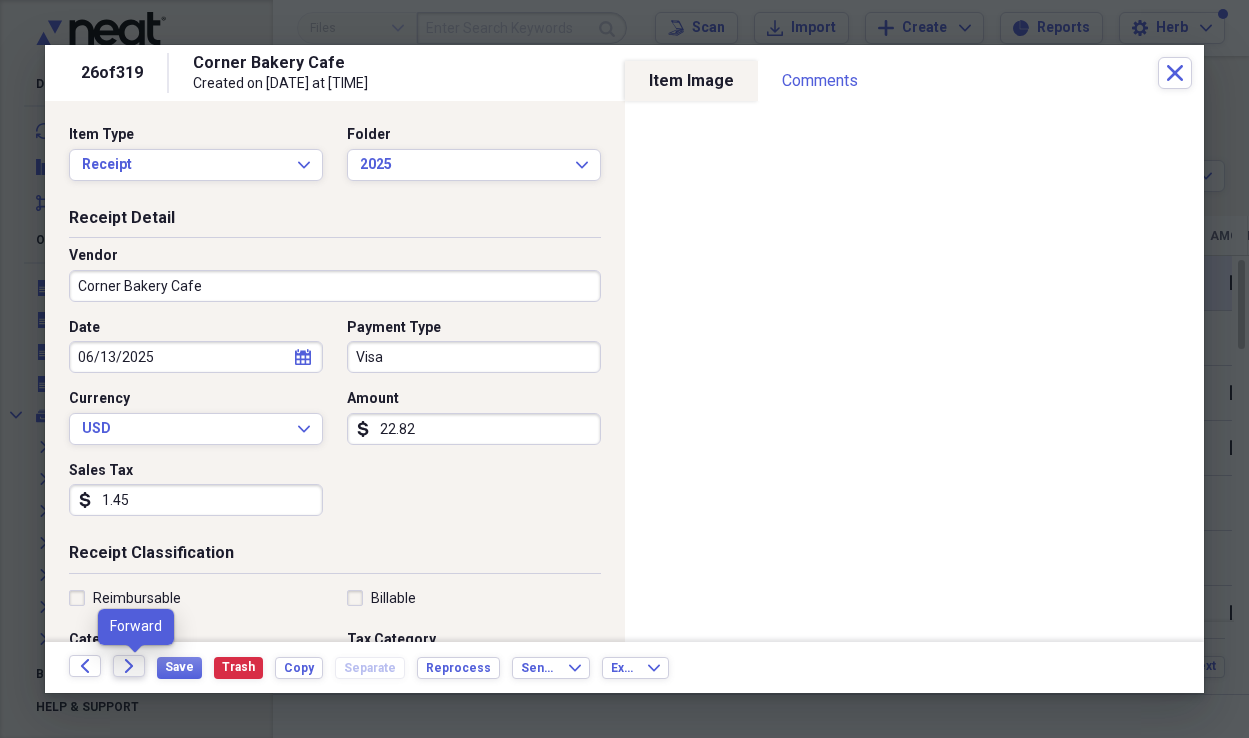 click 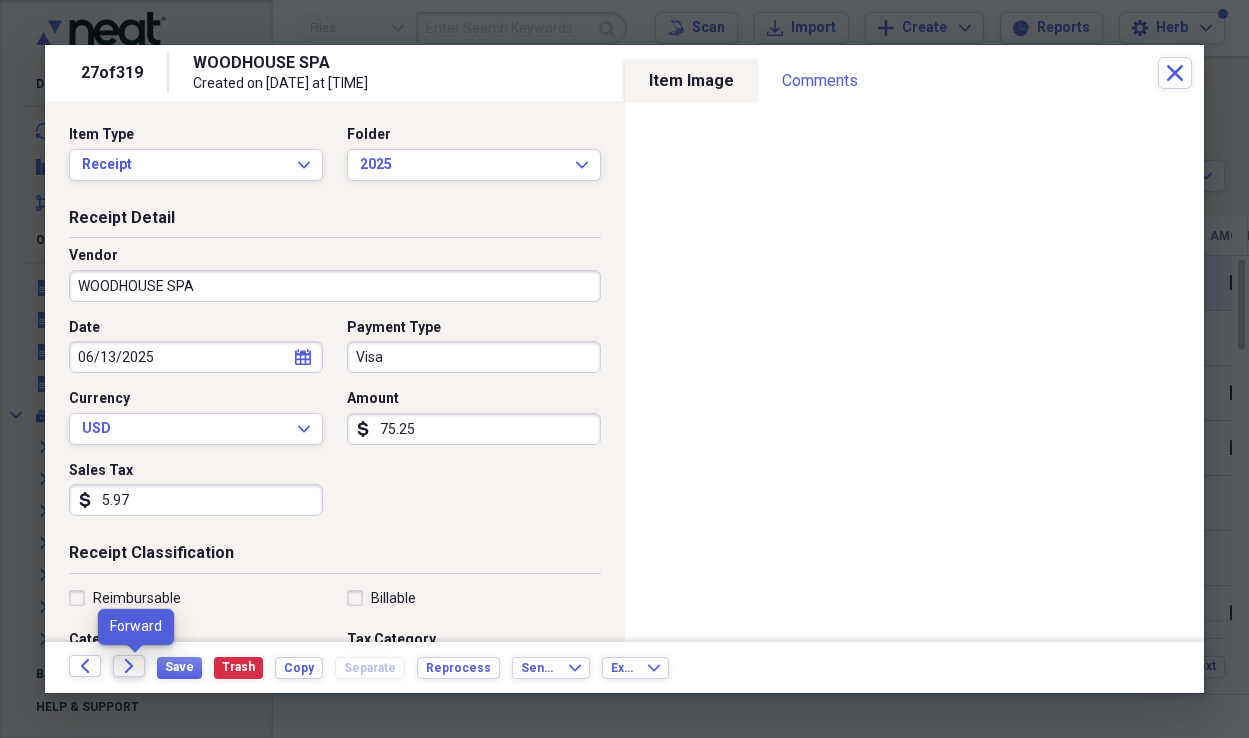 click on "Forward" at bounding box center (129, 666) 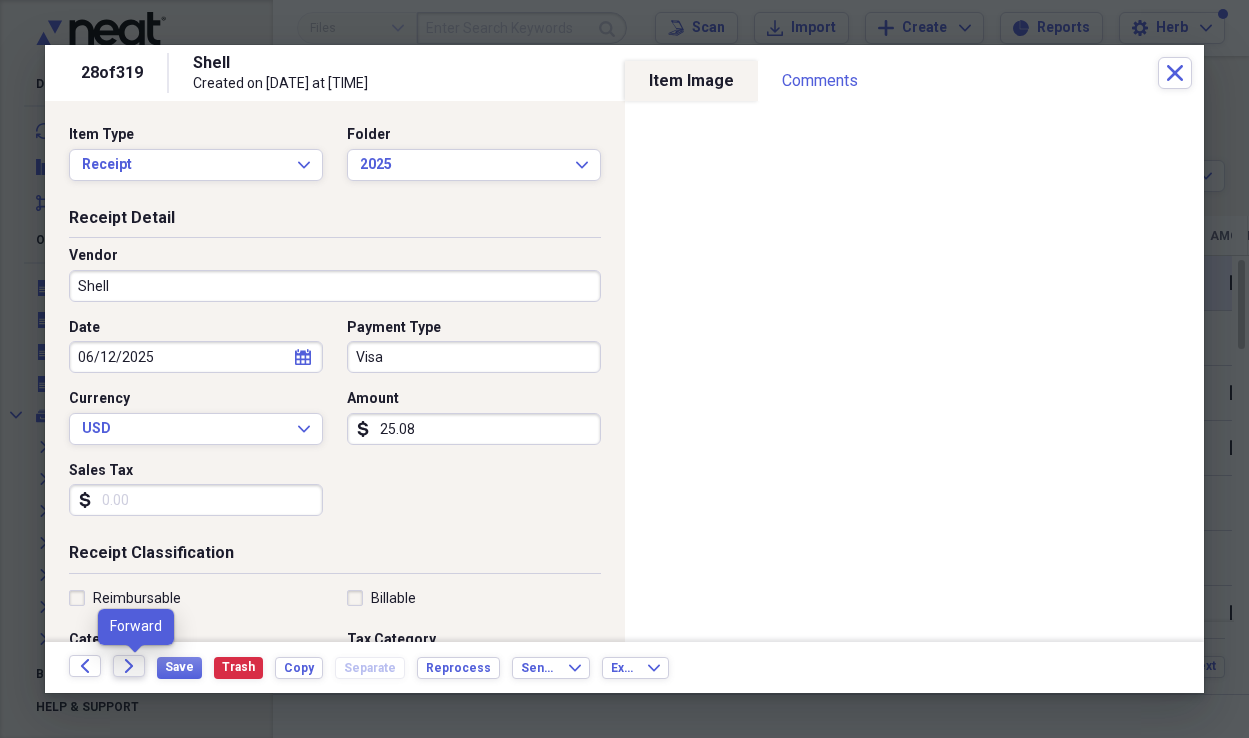 click on "Forward" 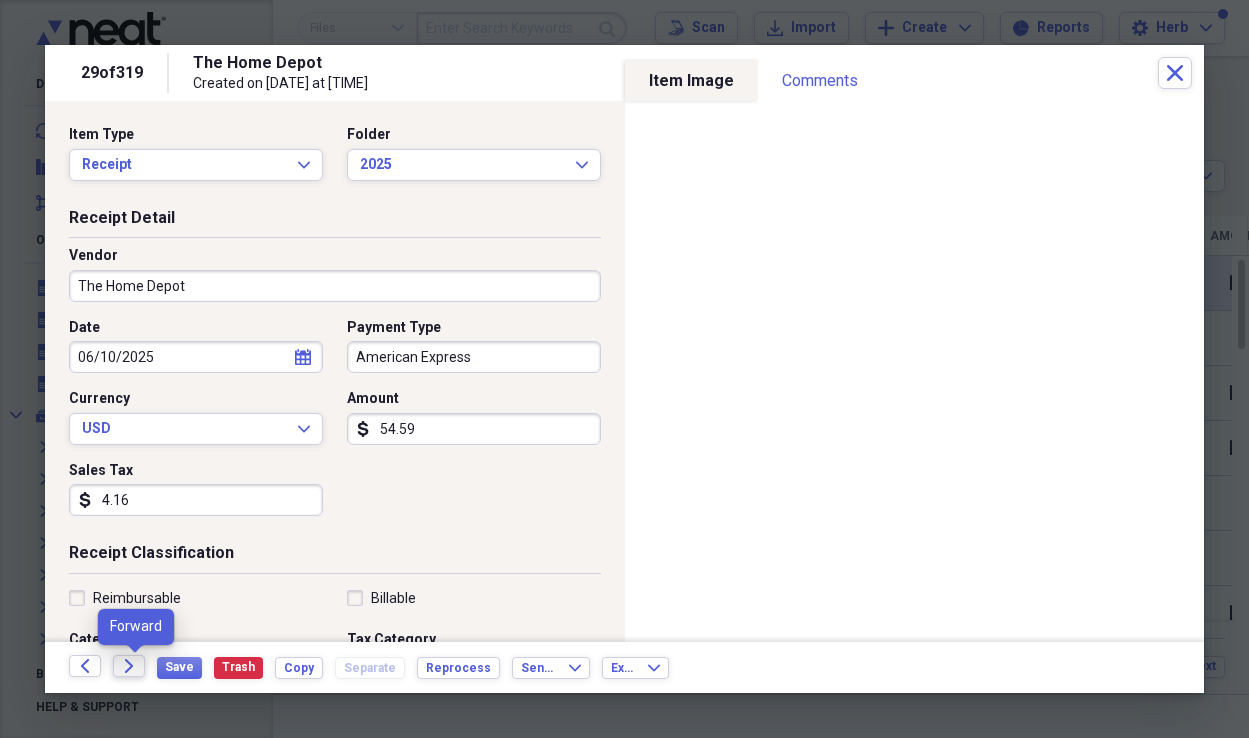 click on "Forward" 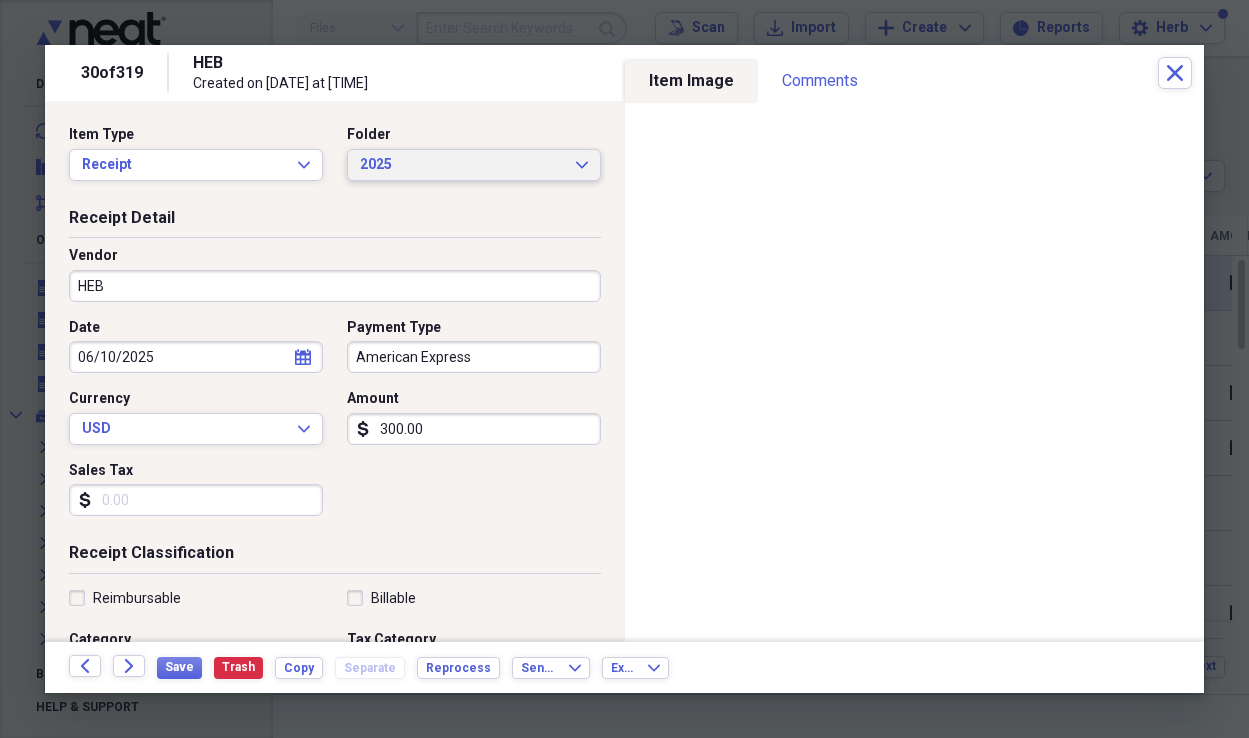 click on "2025" at bounding box center [462, 165] 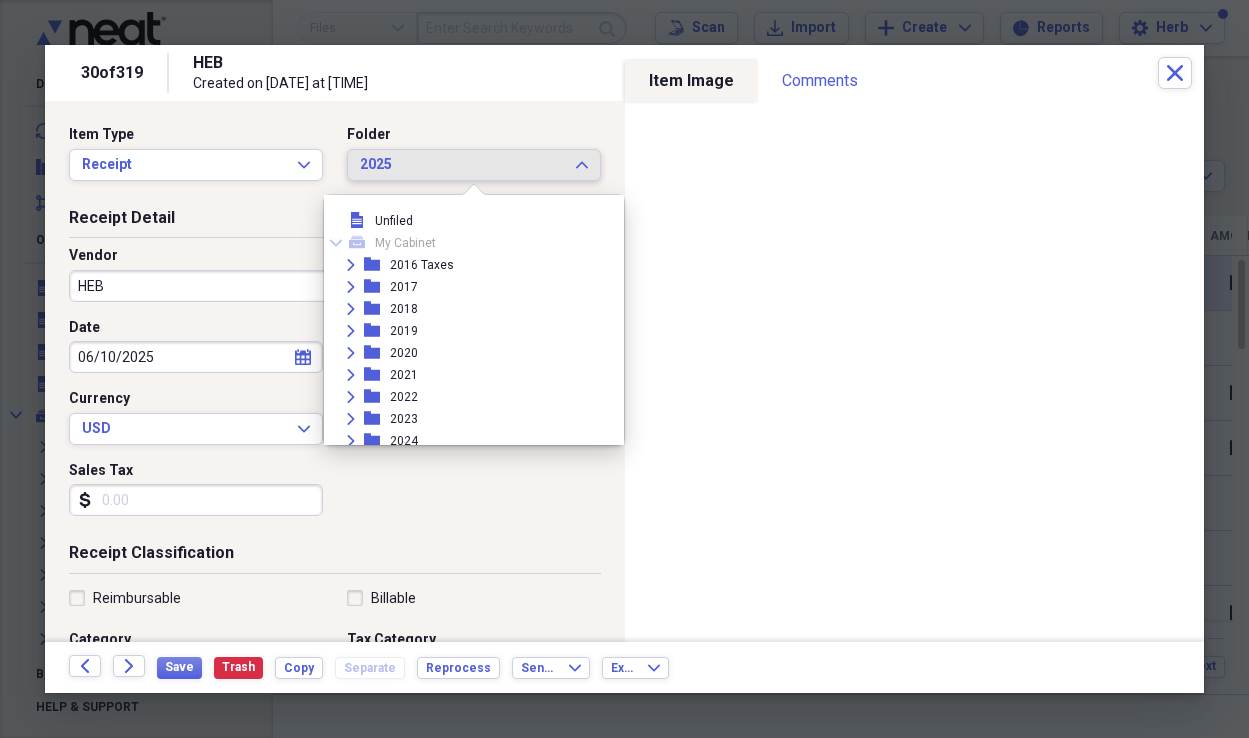 scroll, scrollTop: 139, scrollLeft: 0, axis: vertical 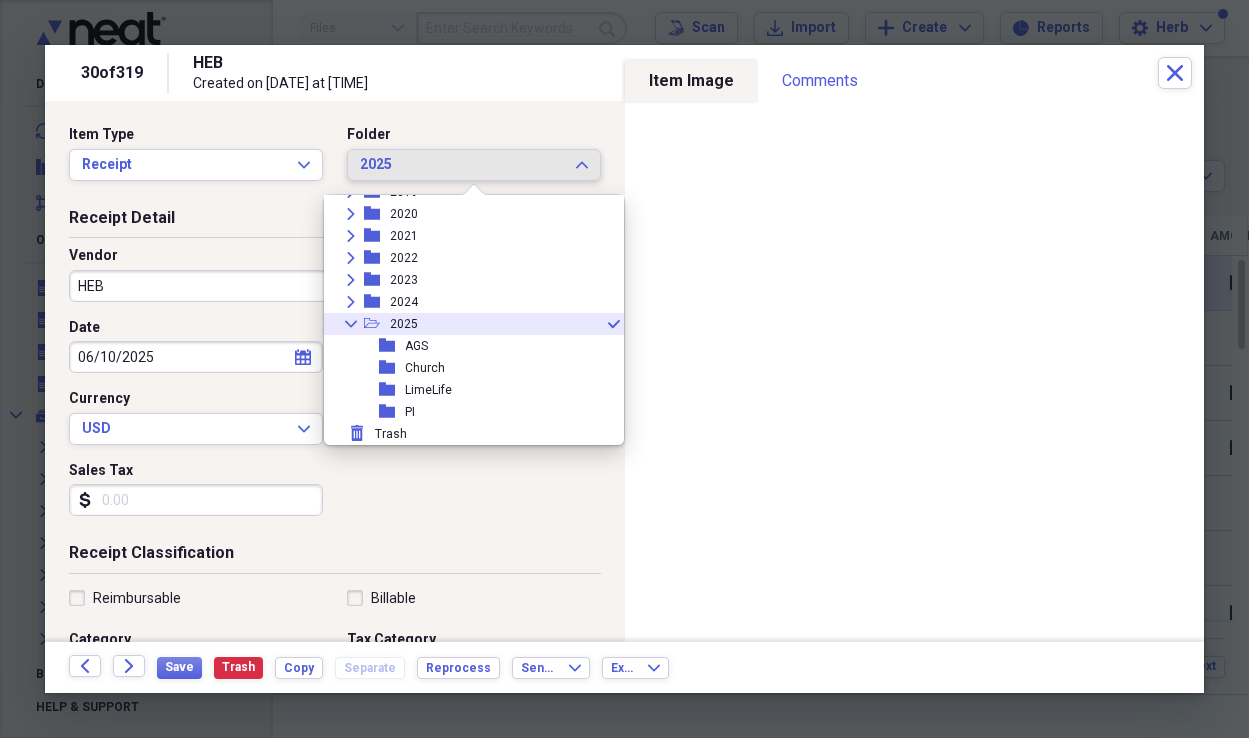 click on "2025" at bounding box center (462, 165) 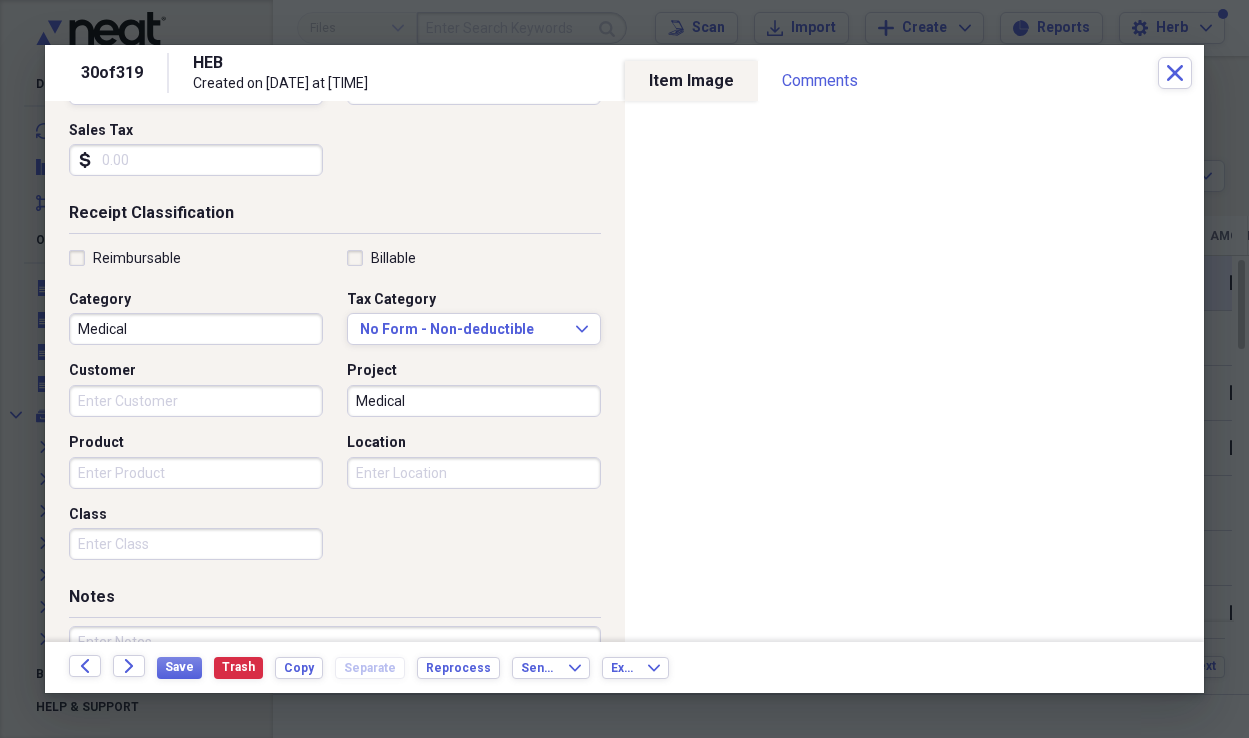 scroll, scrollTop: 373, scrollLeft: 0, axis: vertical 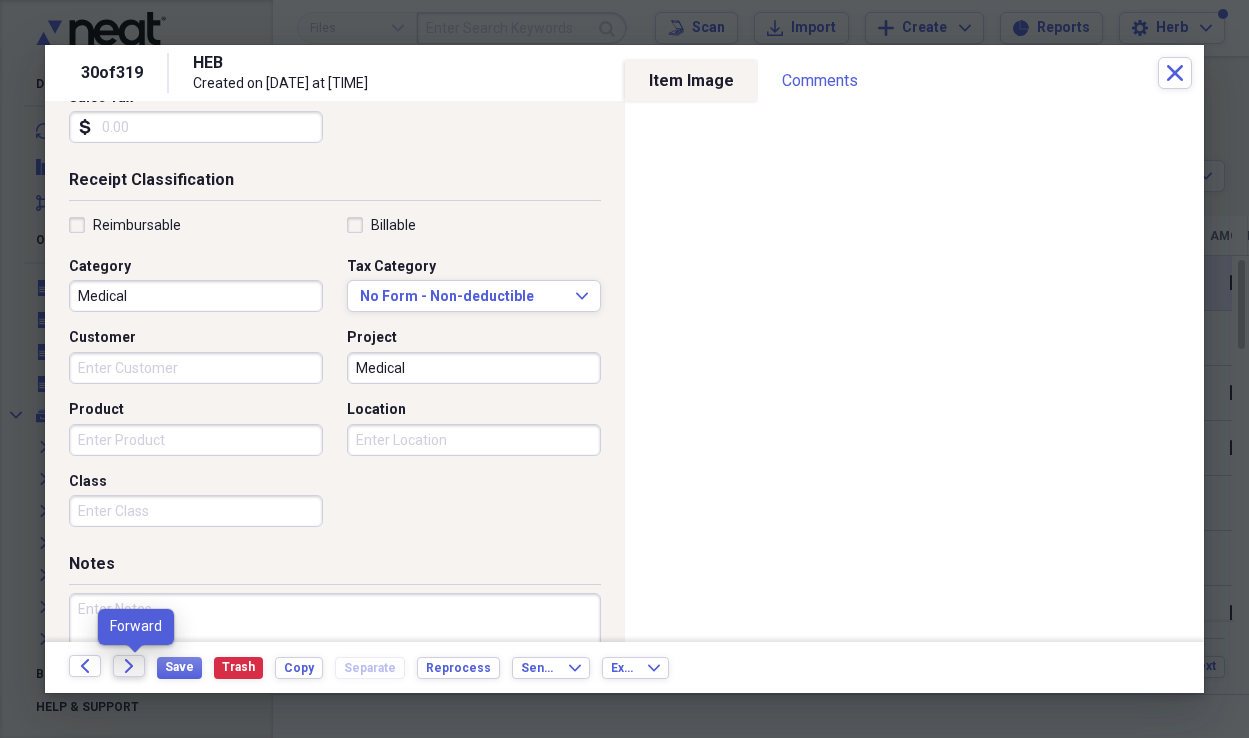 click on "Forward" 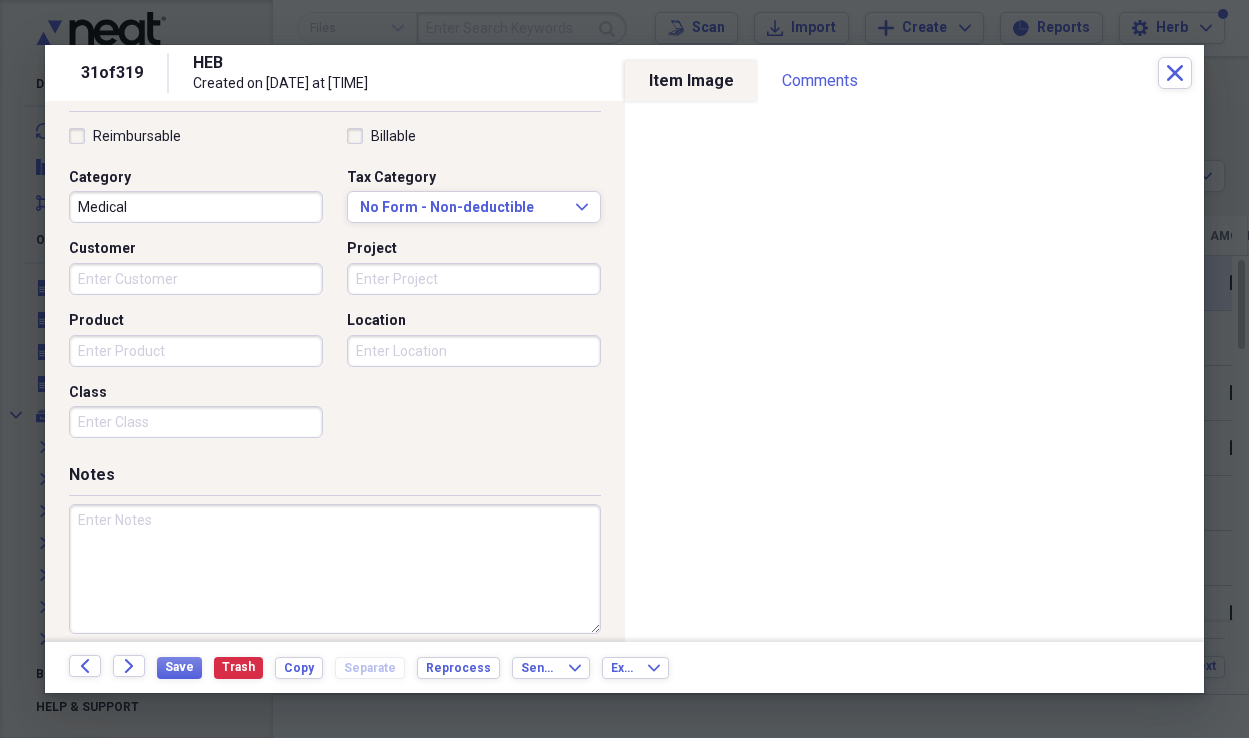 scroll, scrollTop: 473, scrollLeft: 0, axis: vertical 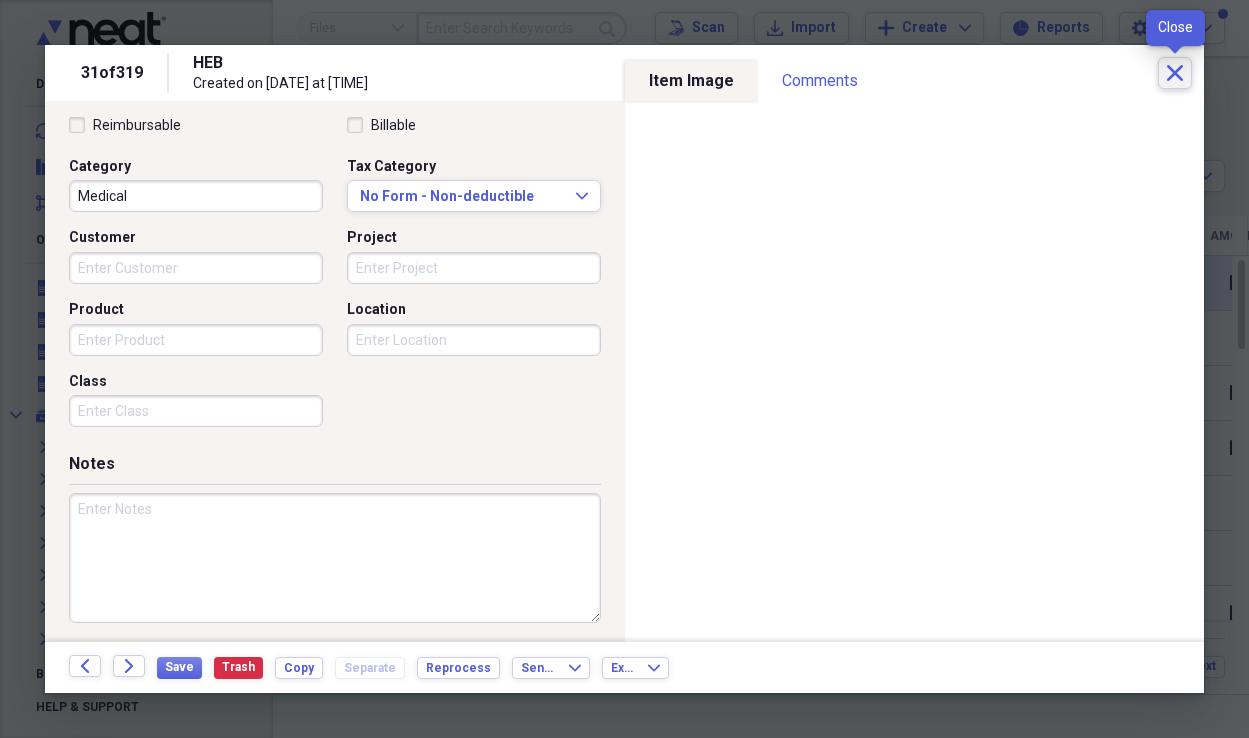 click on "Close" 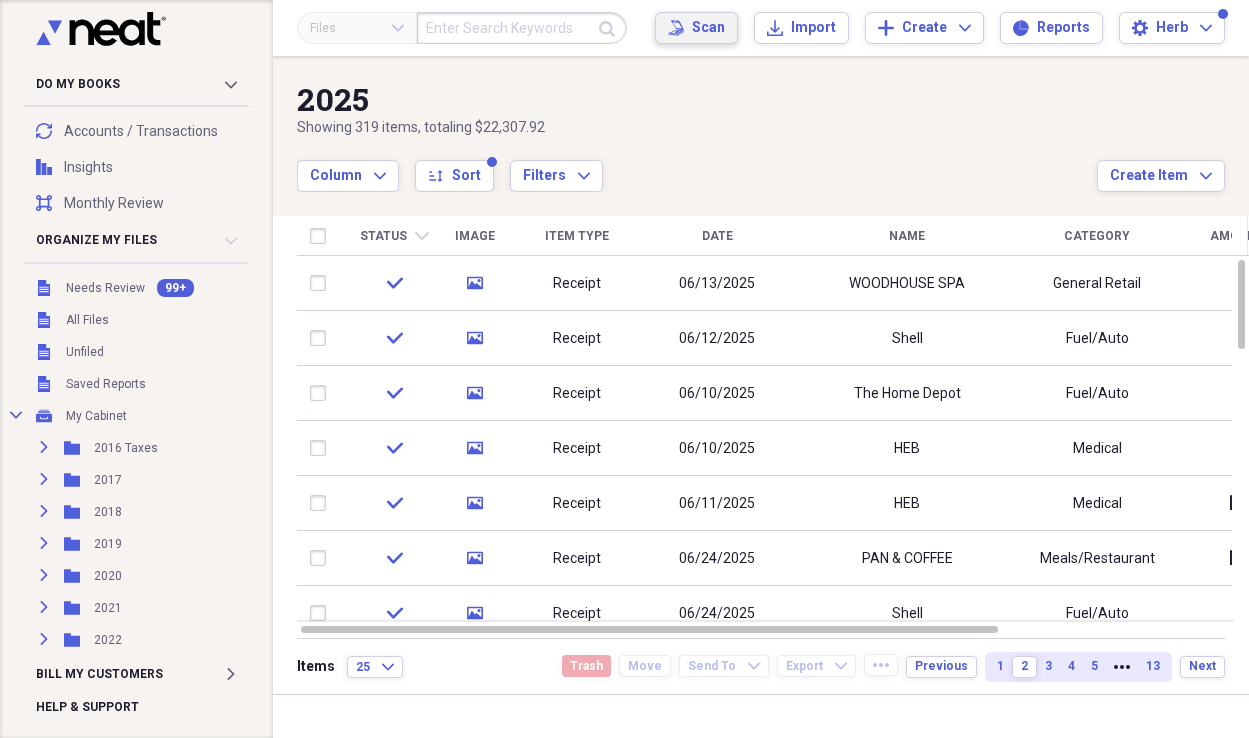 click on "Scan Scan" at bounding box center [696, 28] 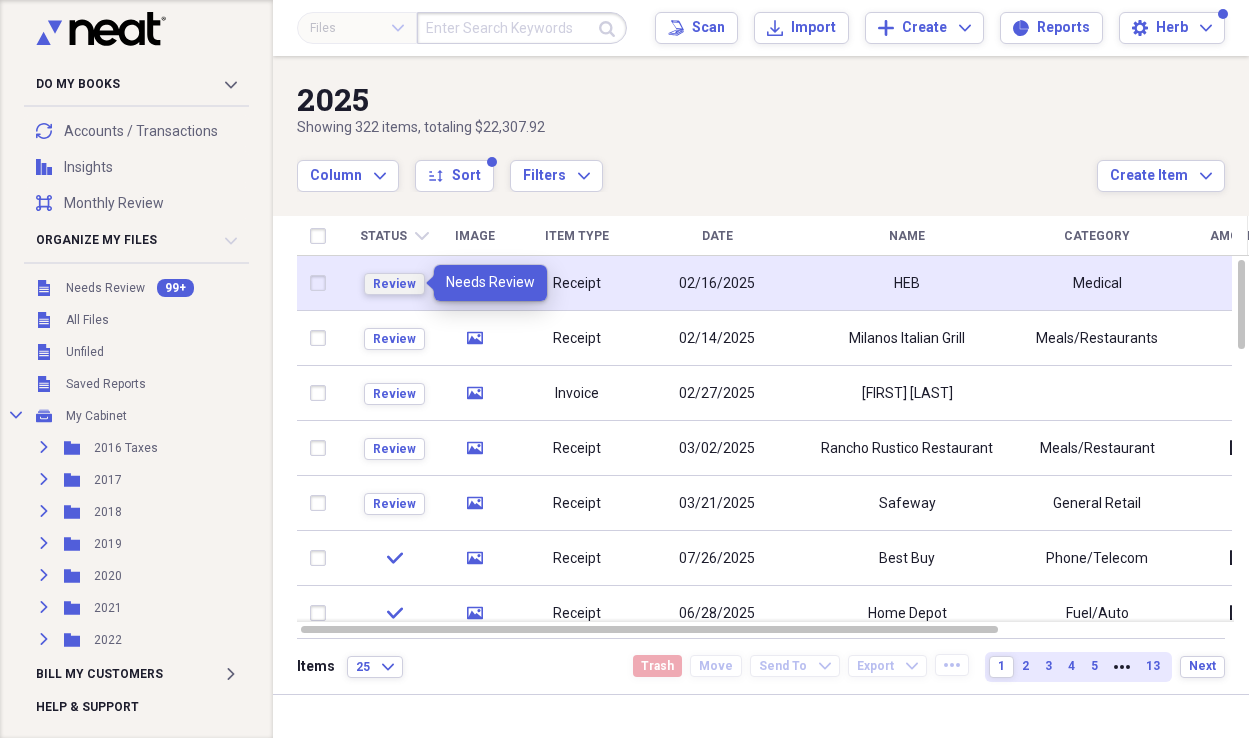 click on "Review" at bounding box center (394, 284) 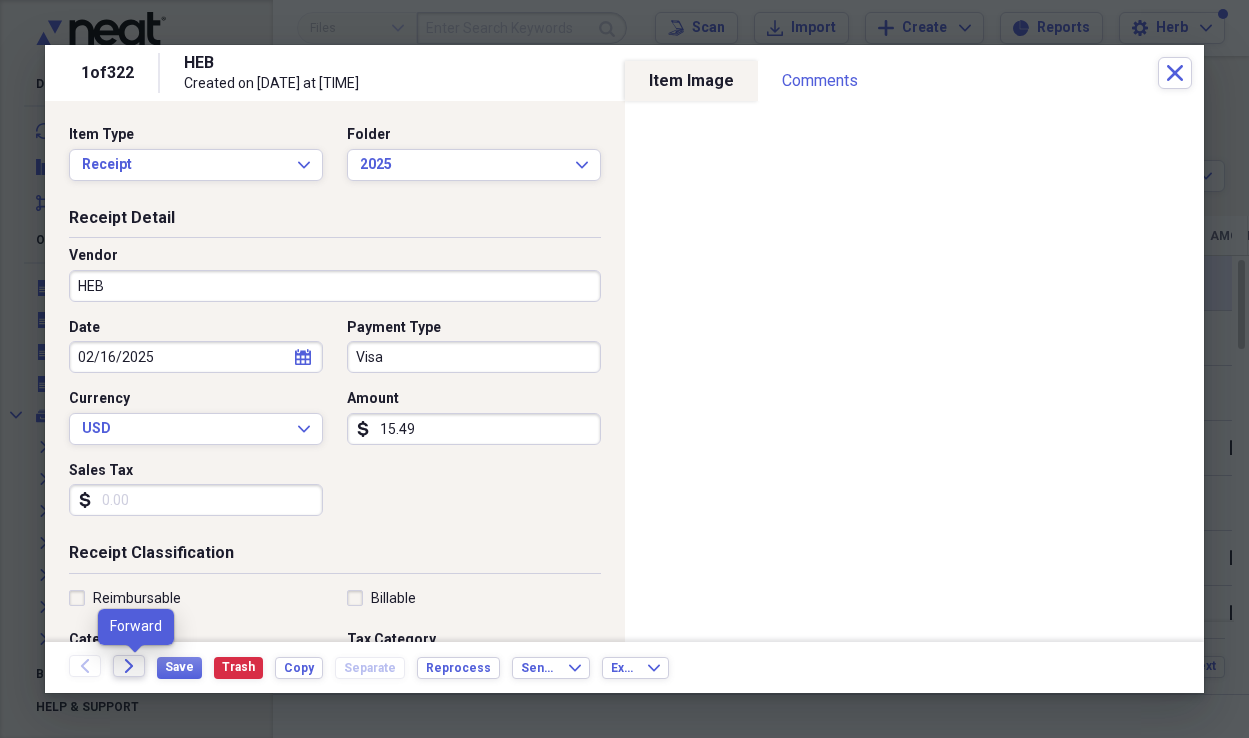 click on "Forward" at bounding box center (129, 666) 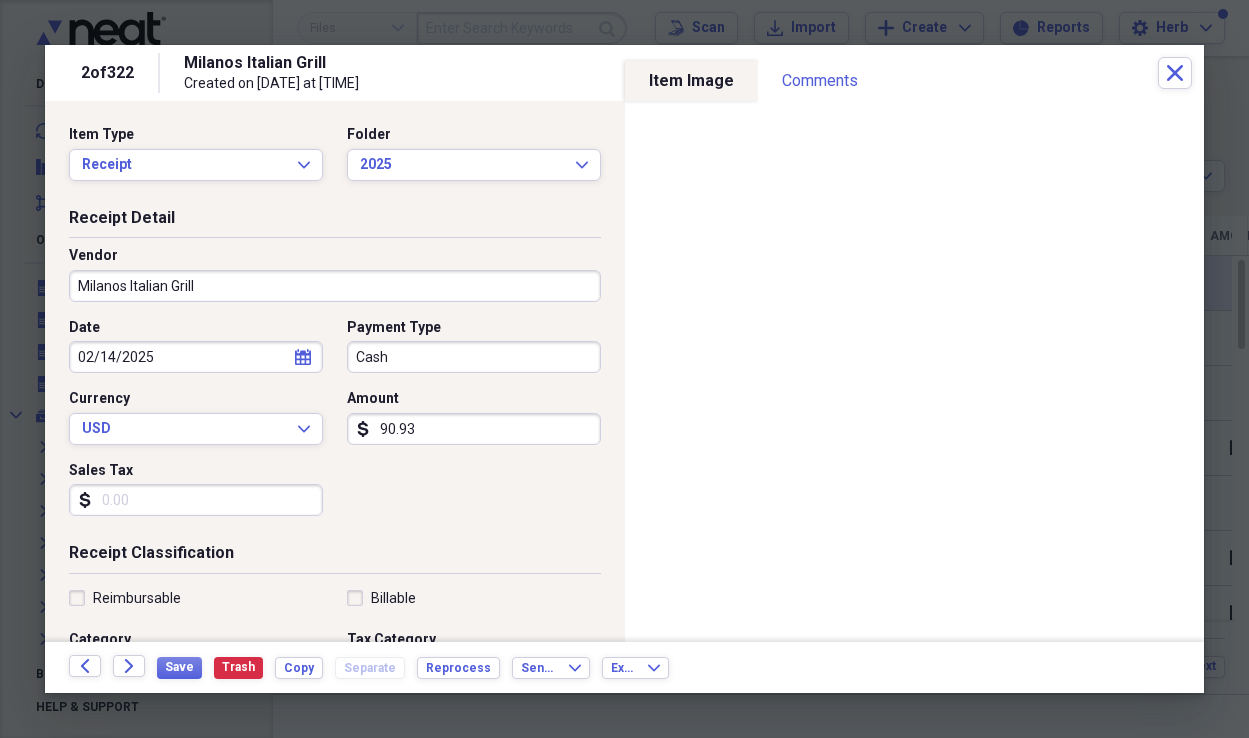 click on "Sales Tax" at bounding box center [196, 500] 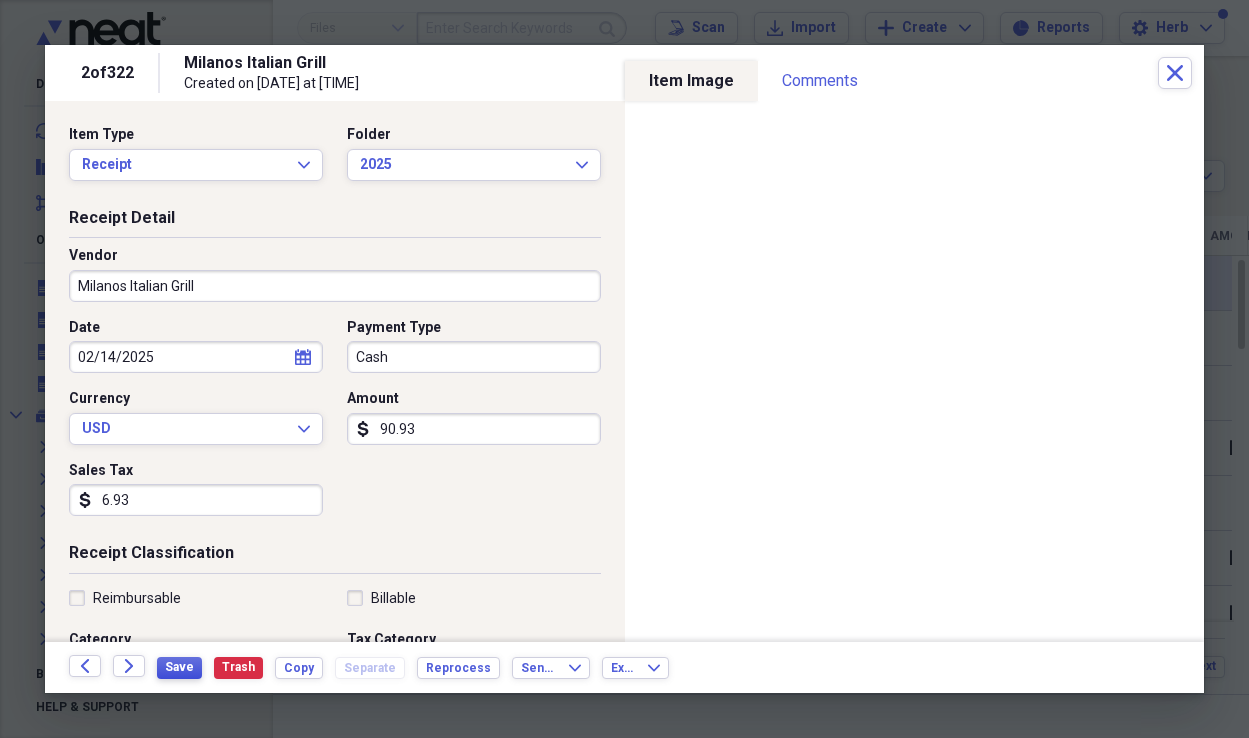 type on "6.93" 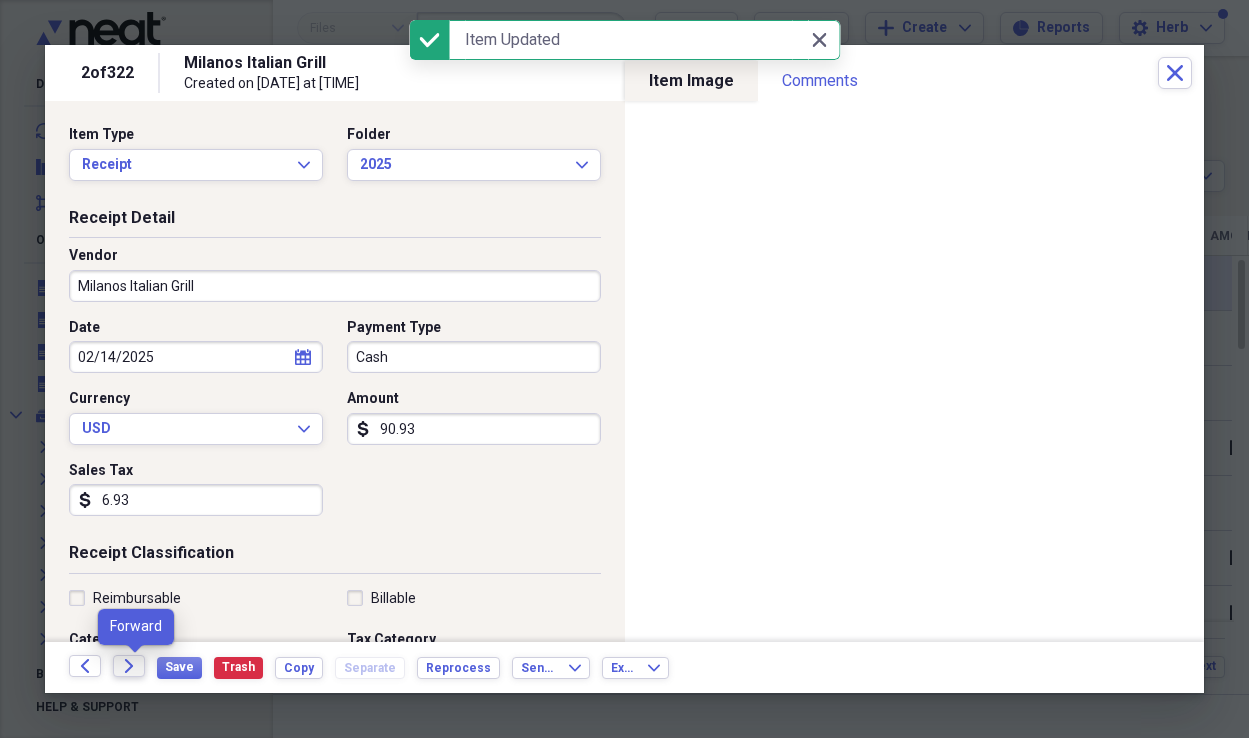 click on "Forward" 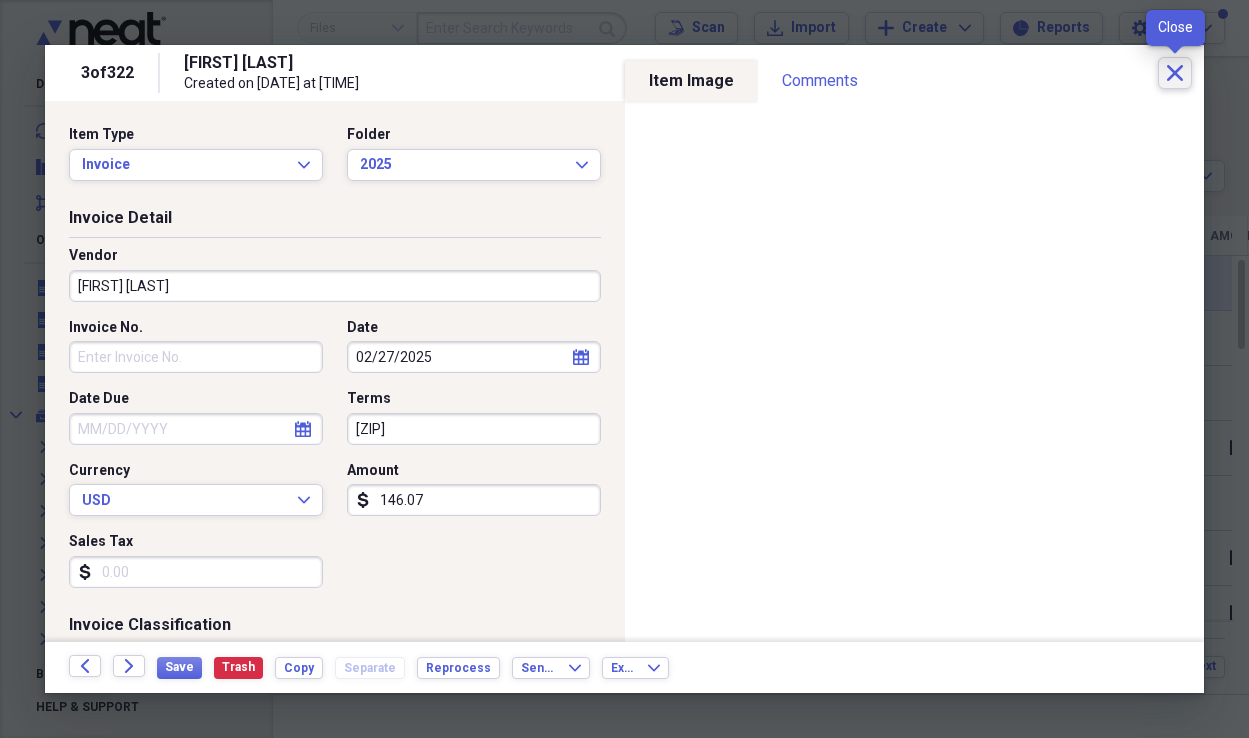 click 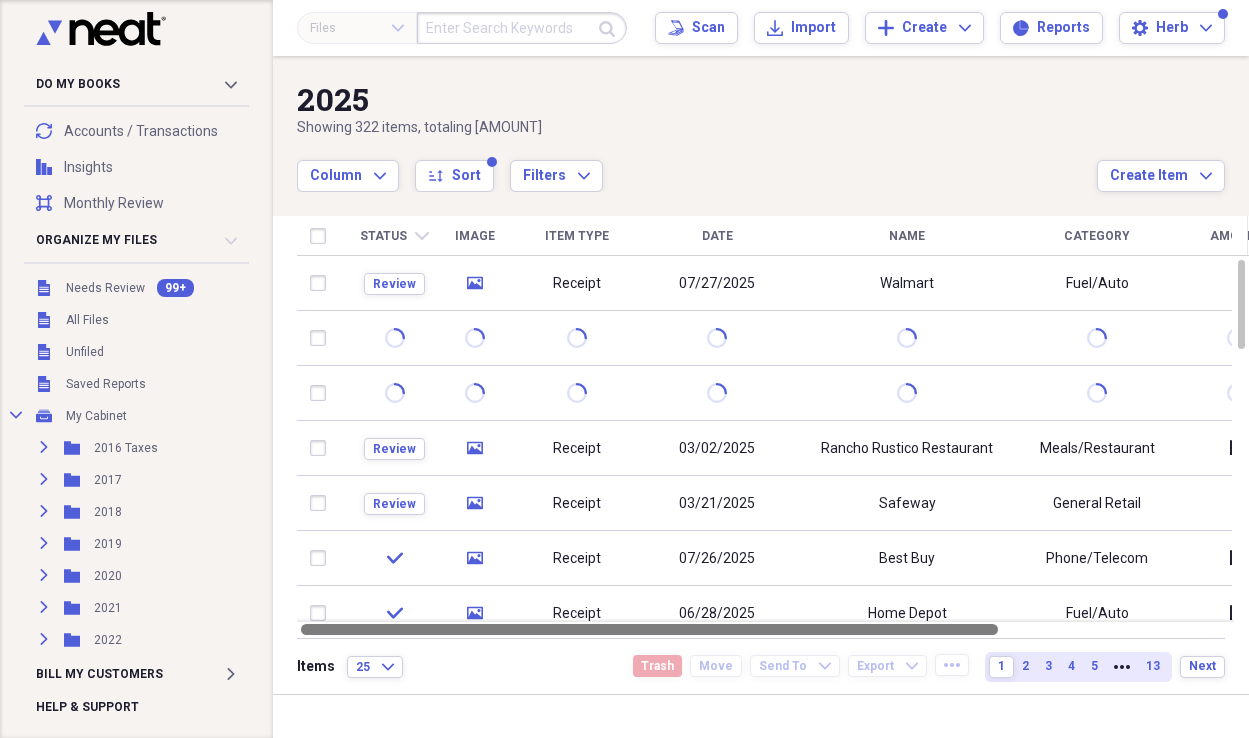 drag, startPoint x: 640, startPoint y: 632, endPoint x: 565, endPoint y: 630, distance: 75.026665 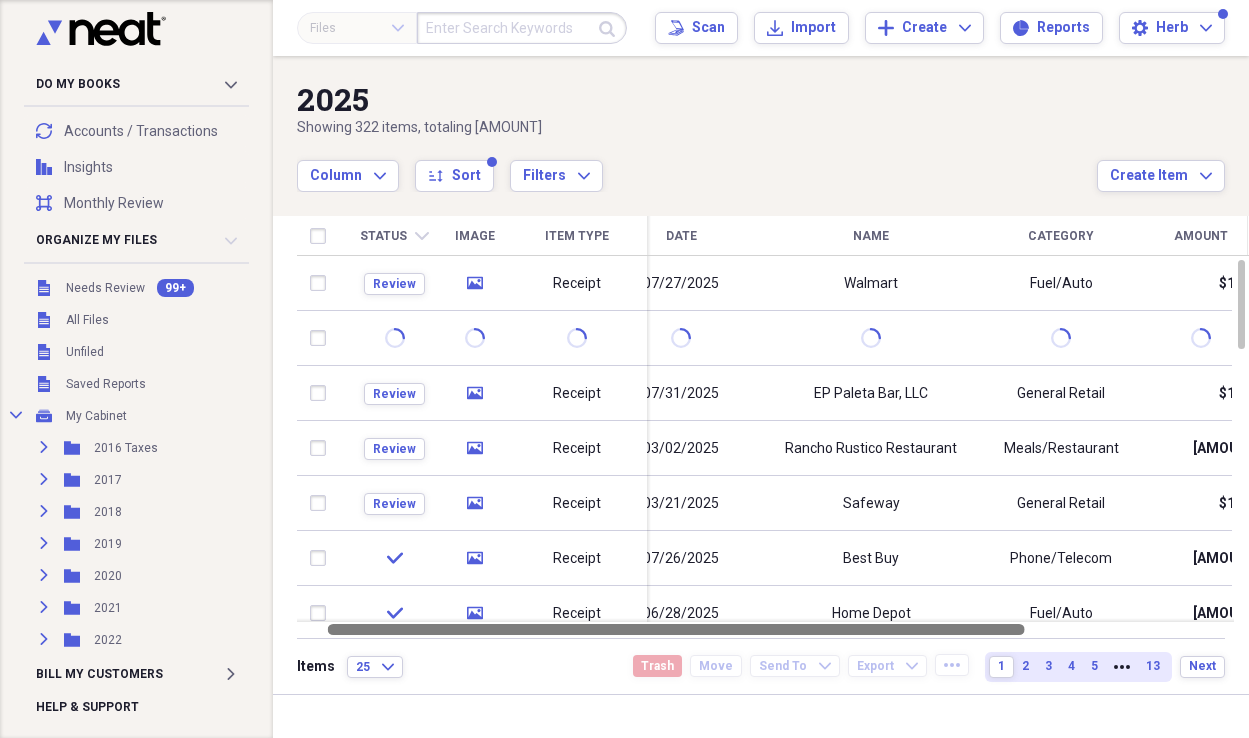 click at bounding box center (676, 629) 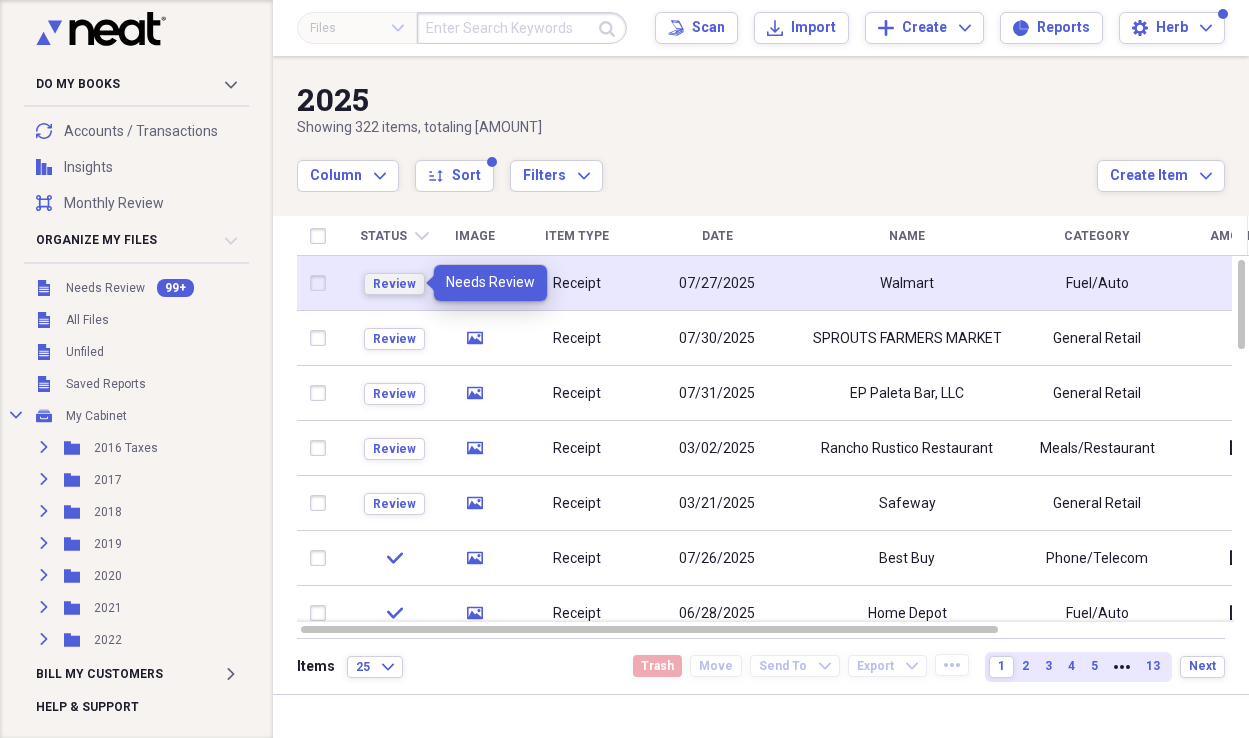 click on "Review" at bounding box center [394, 284] 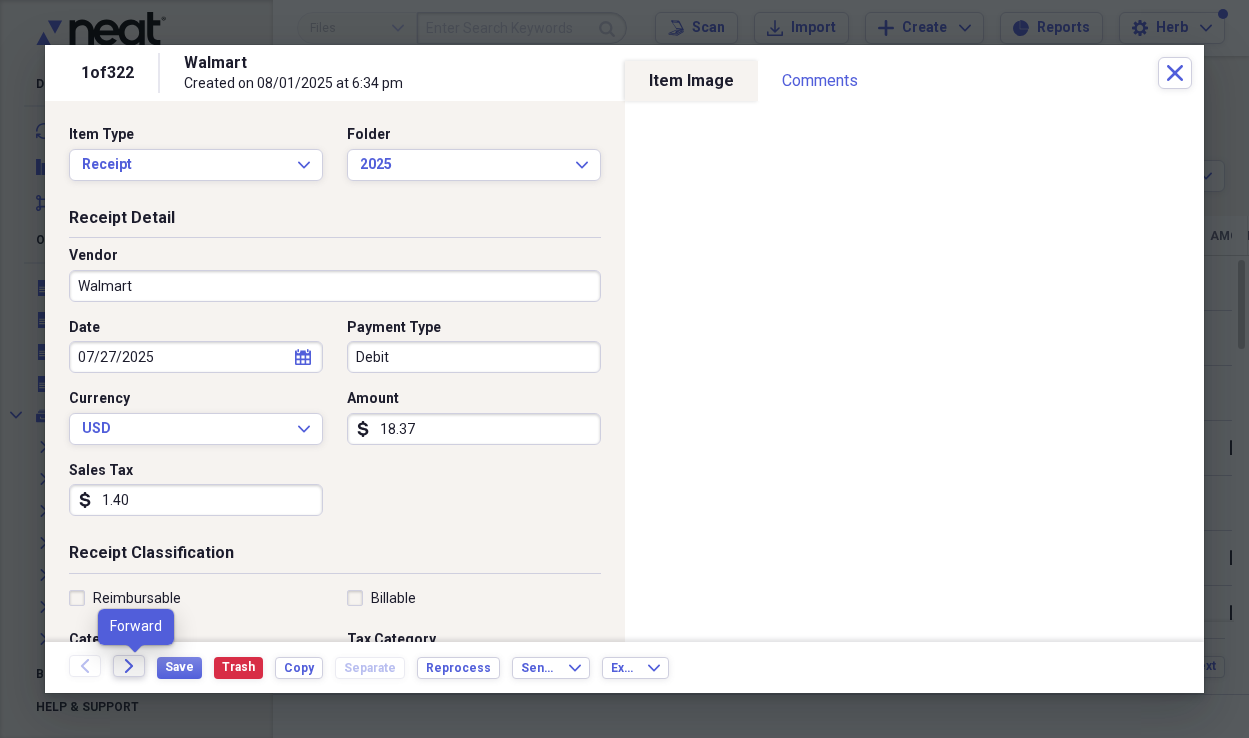 click on "Forward" 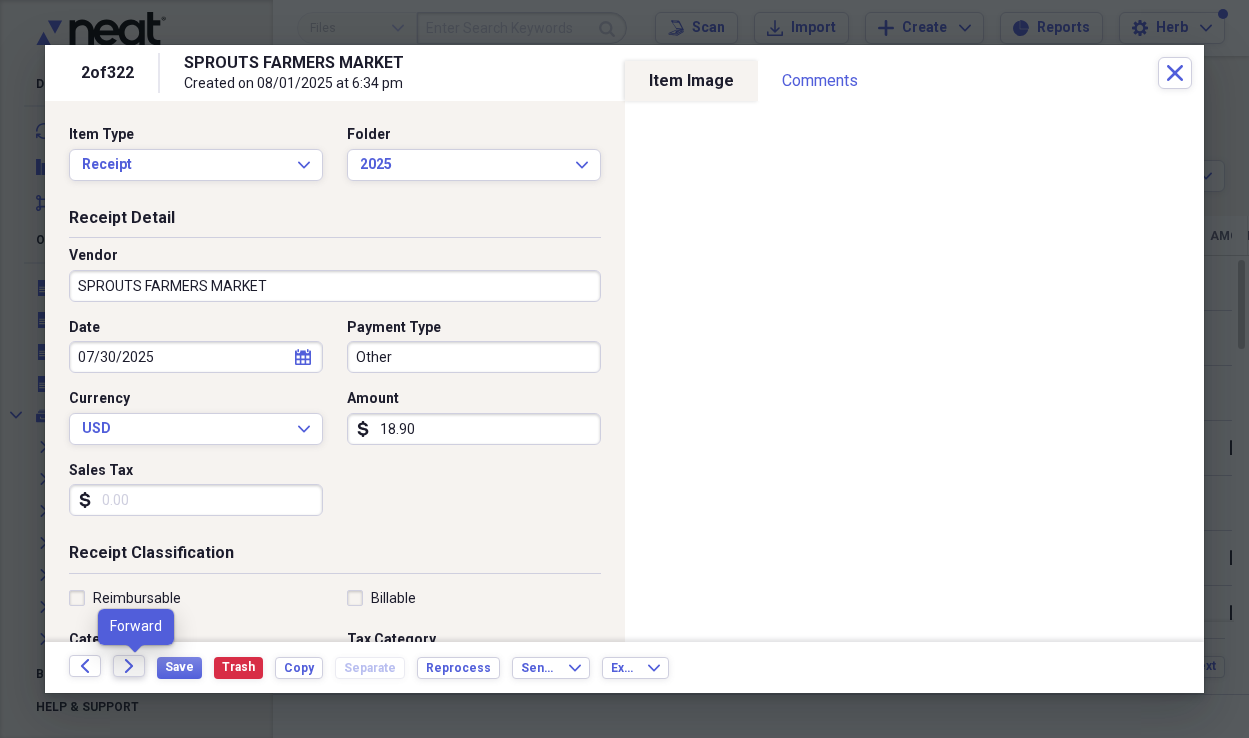 click on "Forward" 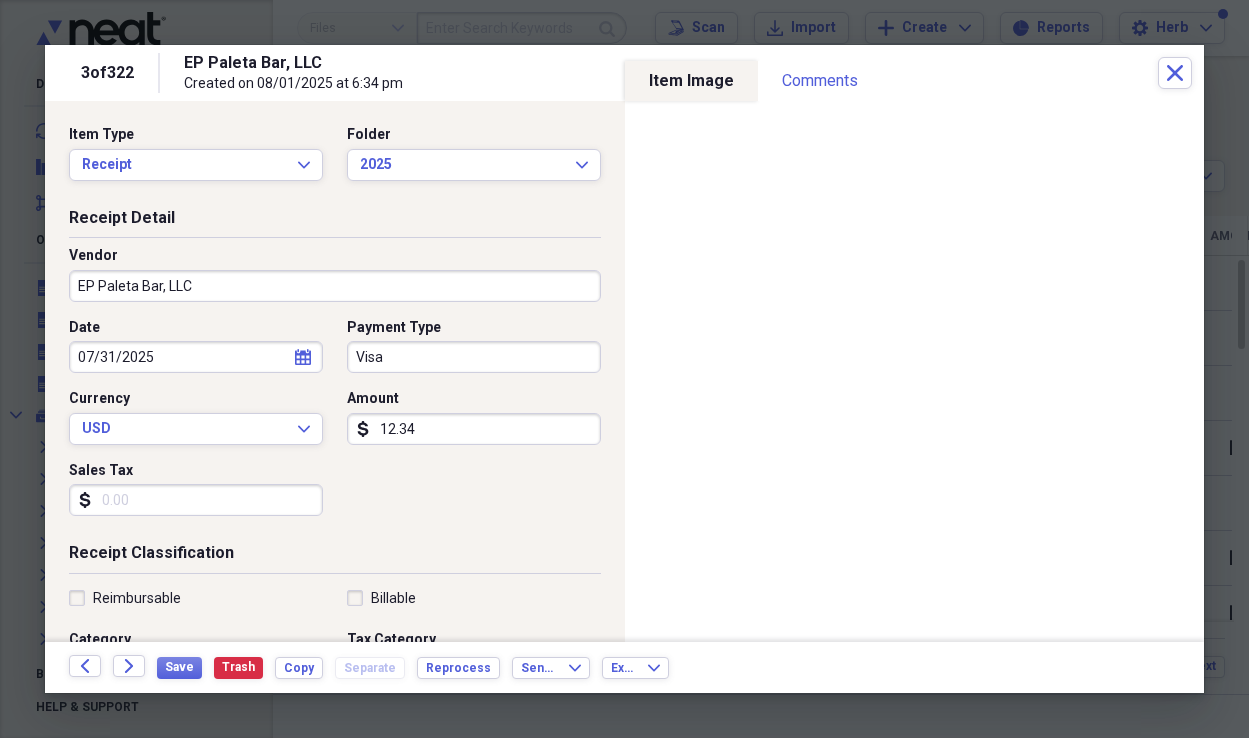 click on "Sales Tax" at bounding box center (196, 500) 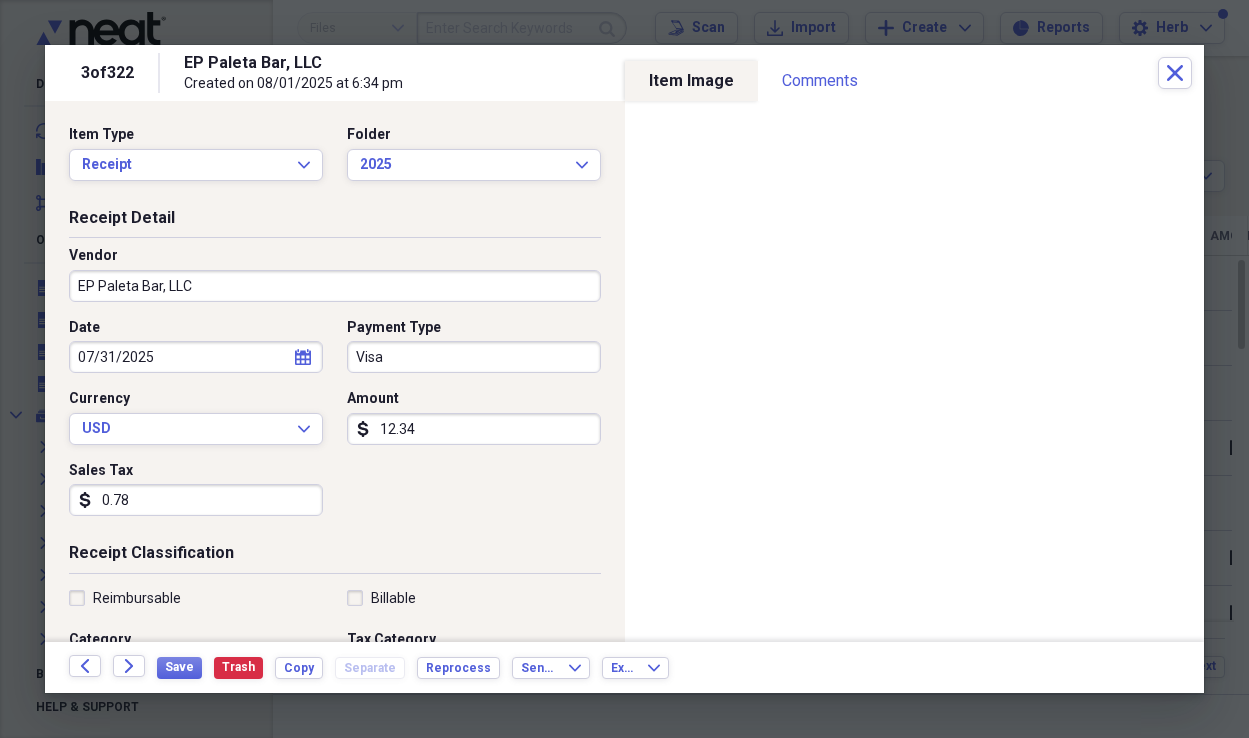 type on "0.78" 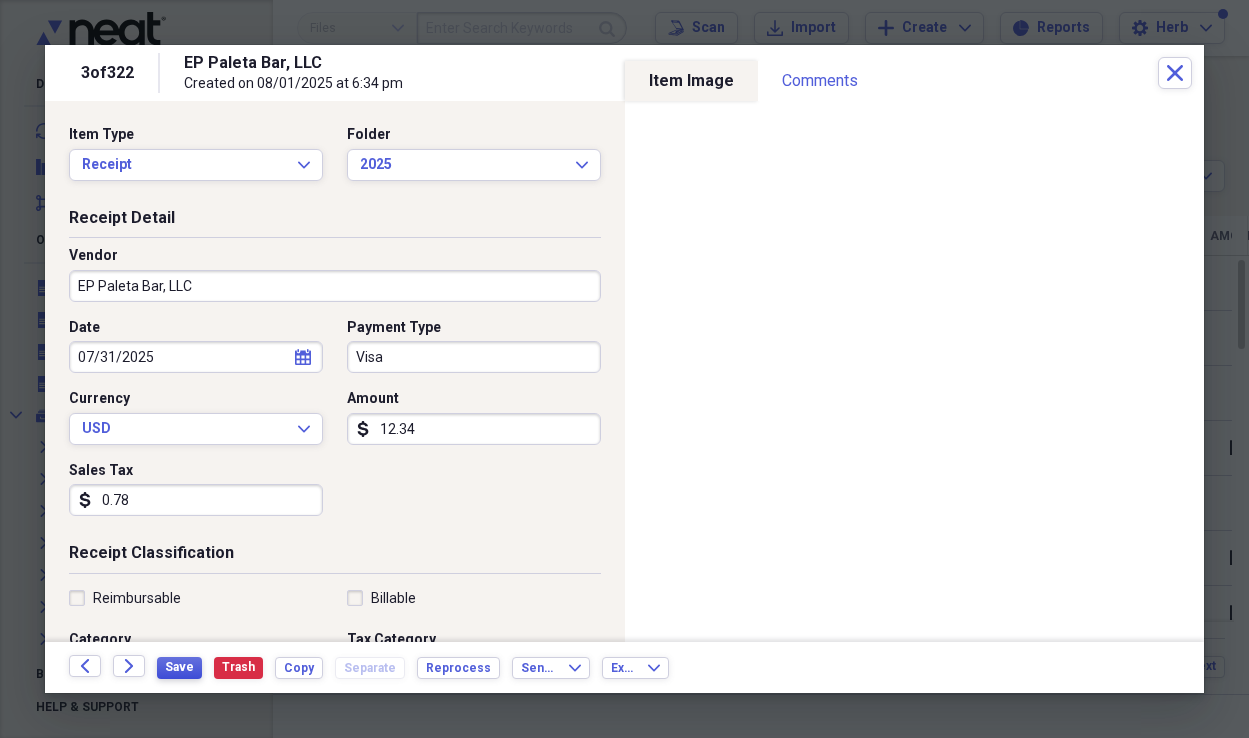 click on "Save" at bounding box center (179, 667) 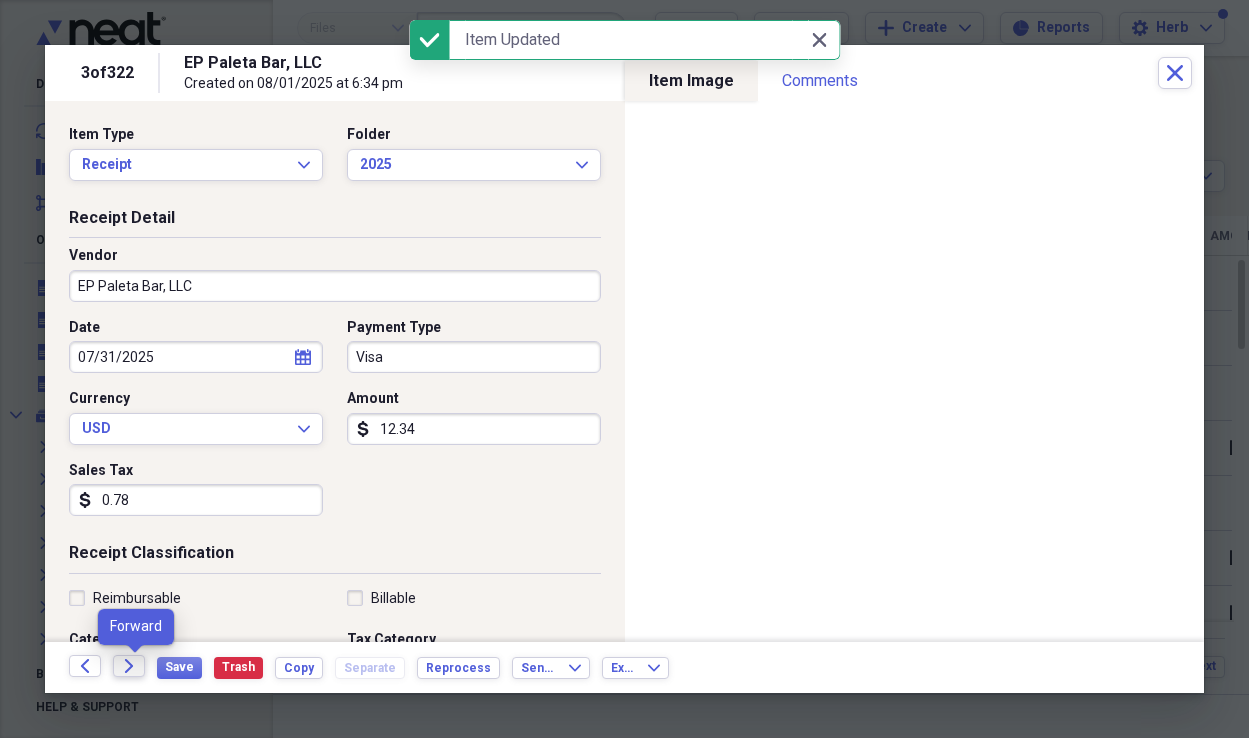 click on "Forward" at bounding box center (129, 666) 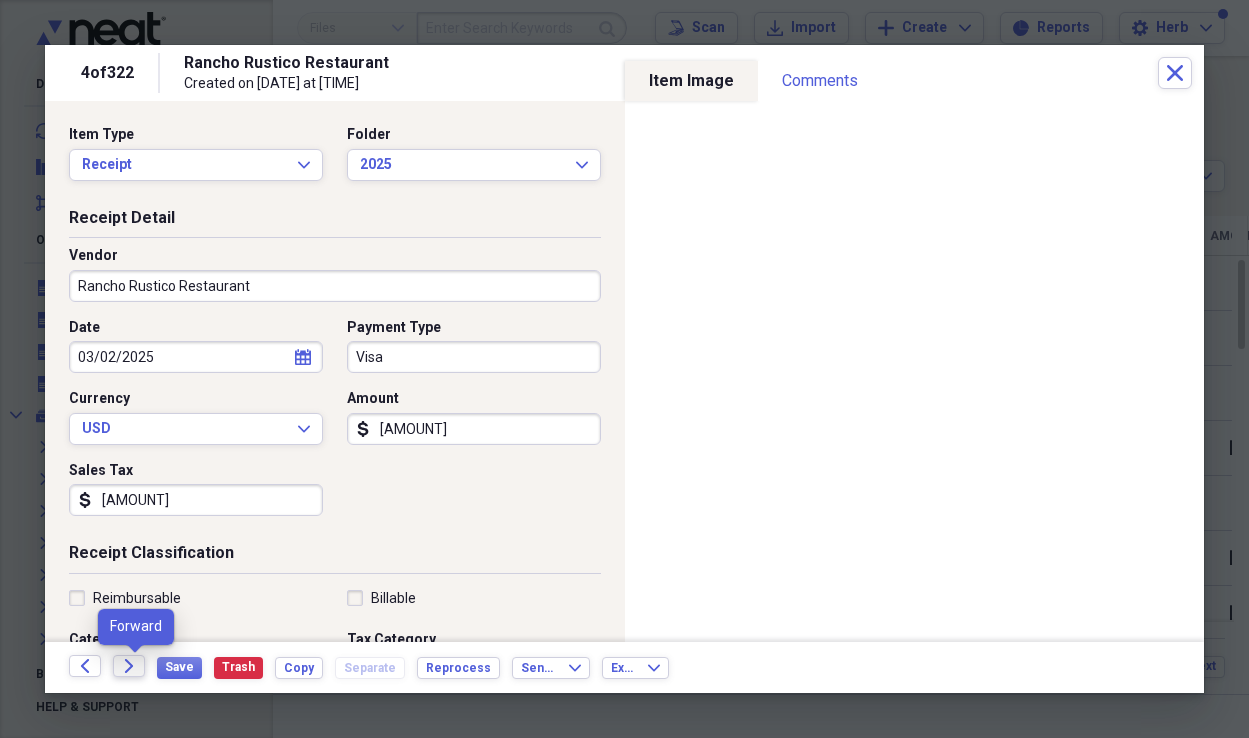 click 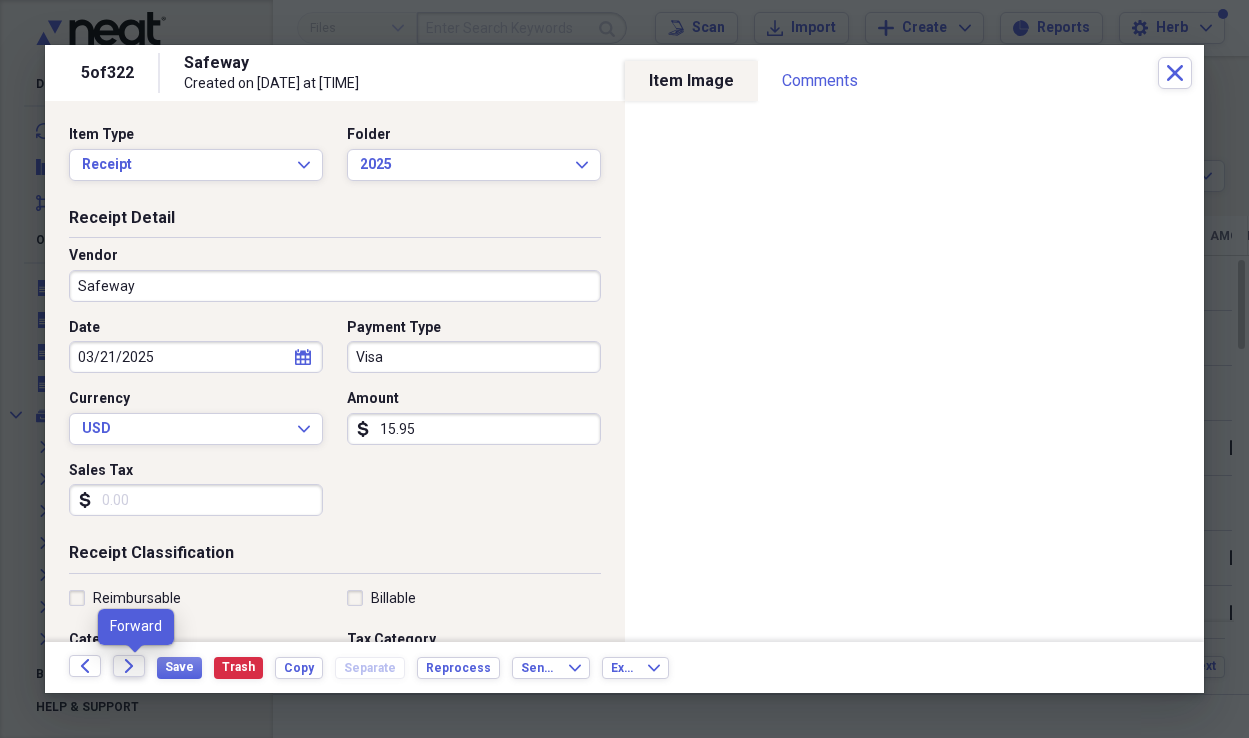 click on "Forward" 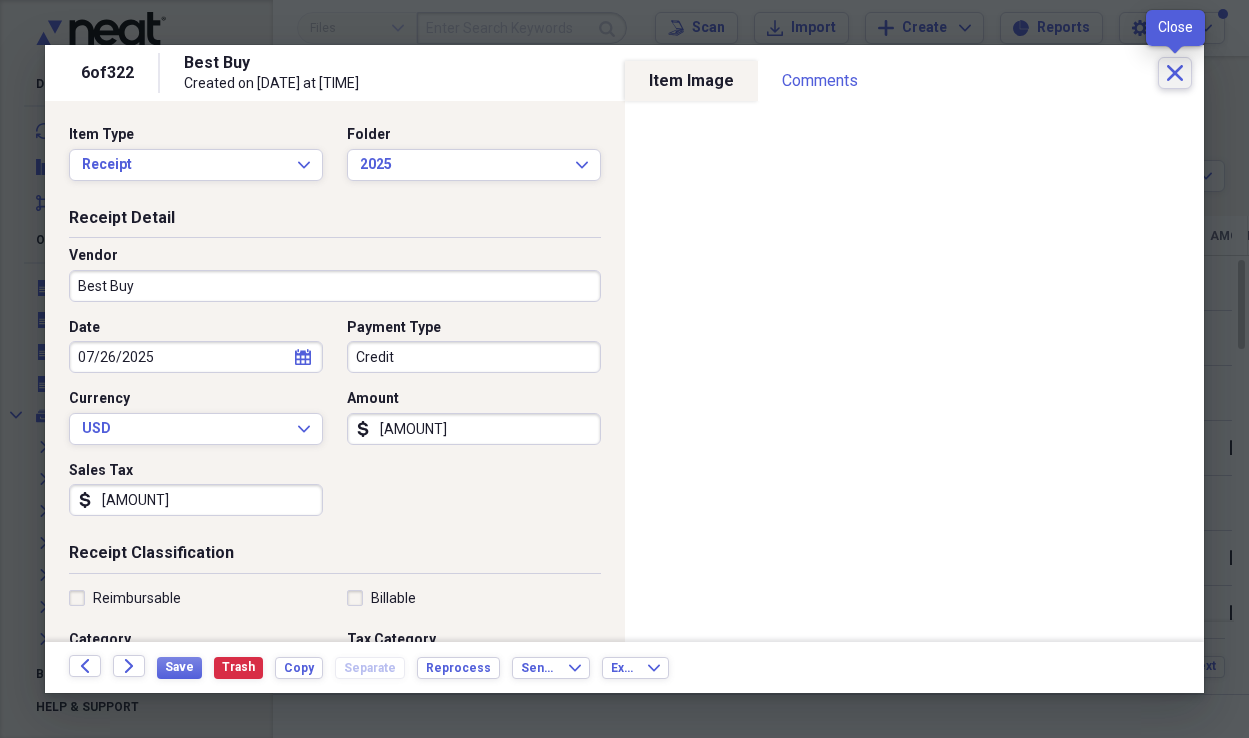 click on "Close" at bounding box center [1175, 73] 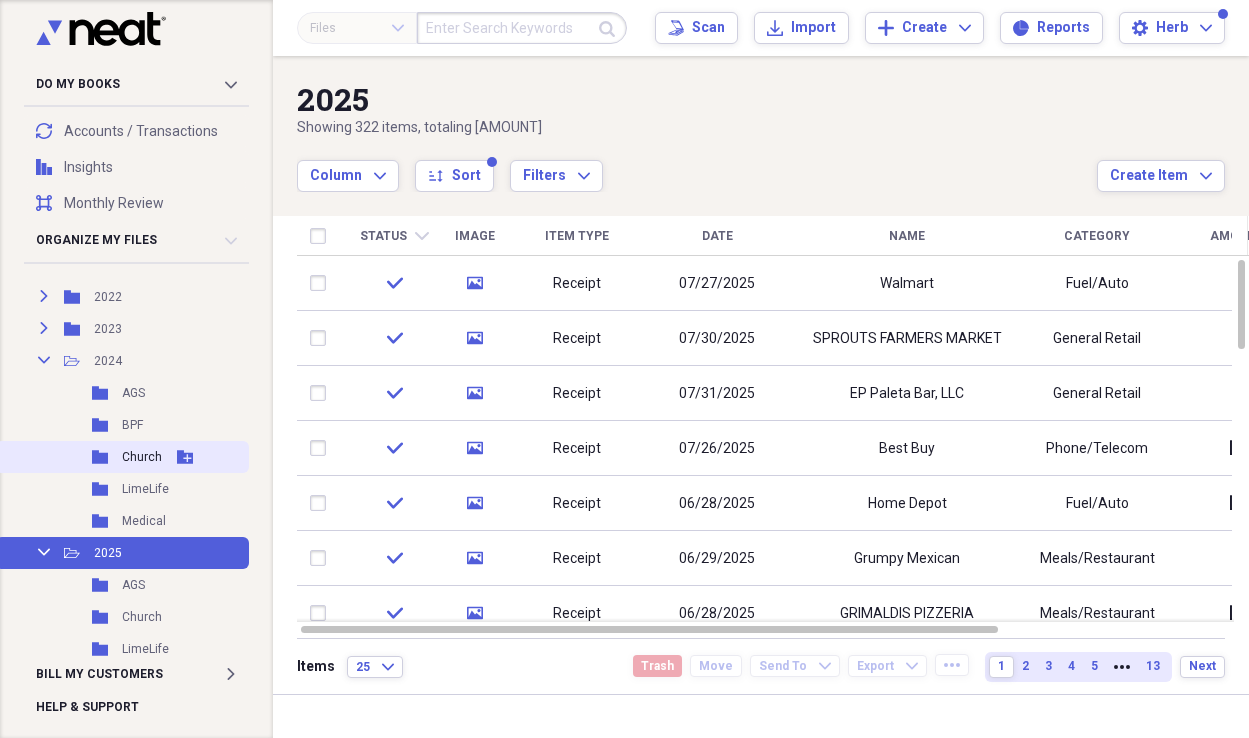 scroll, scrollTop: 345, scrollLeft: 0, axis: vertical 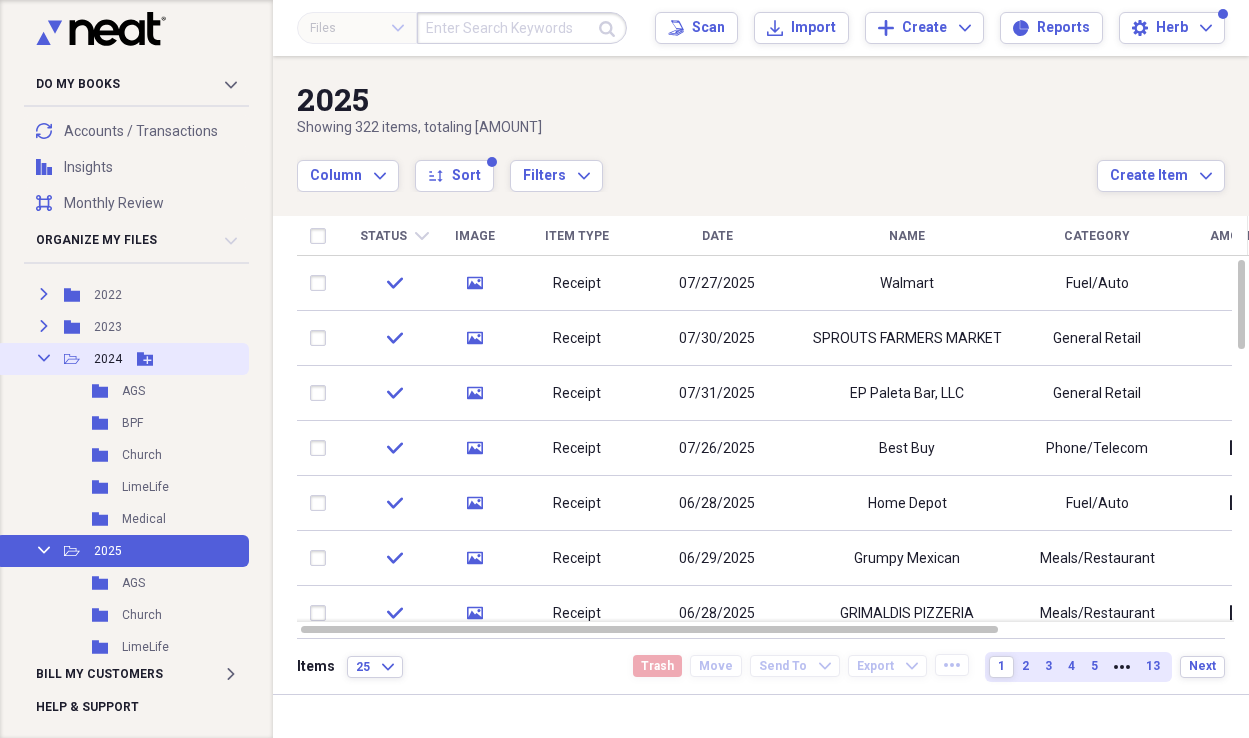 click 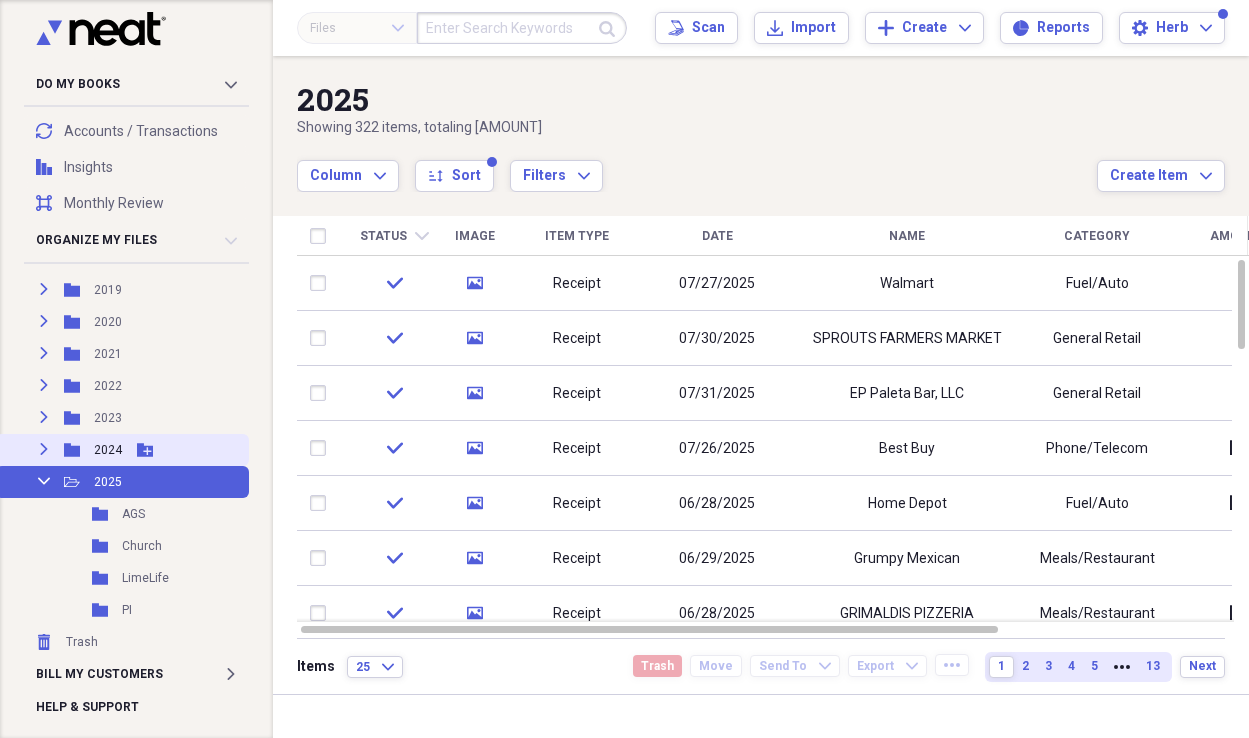 scroll, scrollTop: 250, scrollLeft: 0, axis: vertical 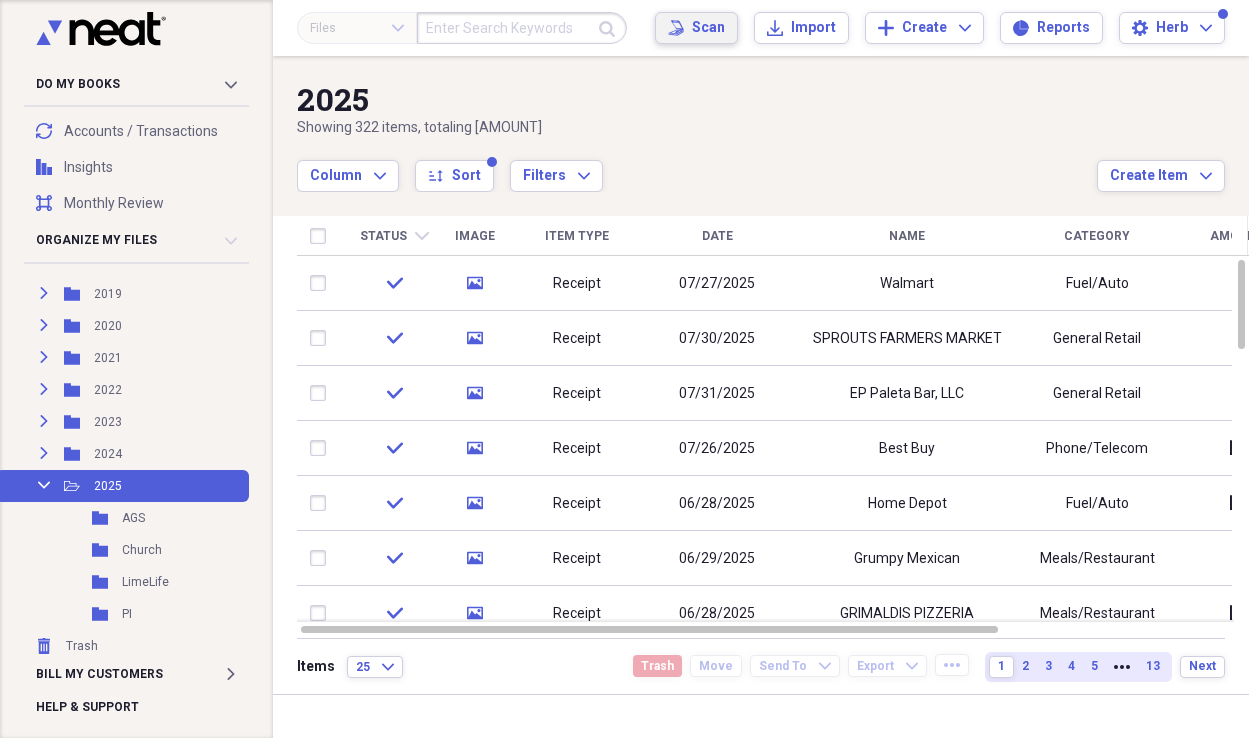 click on "Scan" at bounding box center [708, 28] 